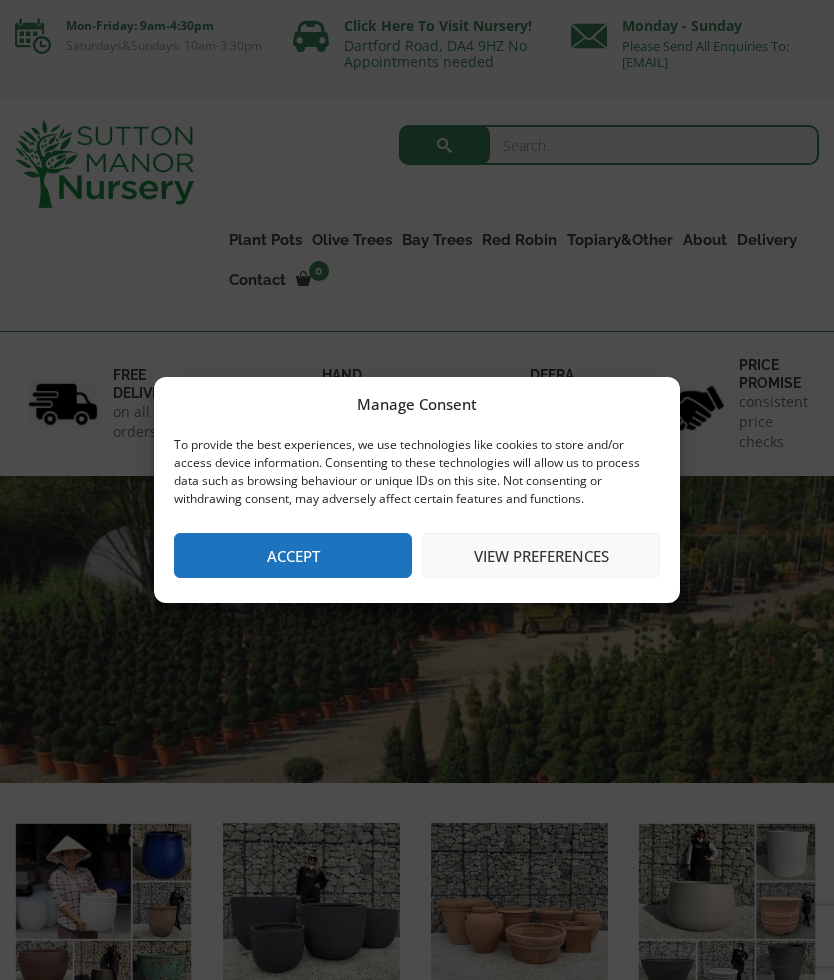 scroll, scrollTop: 0, scrollLeft: 0, axis: both 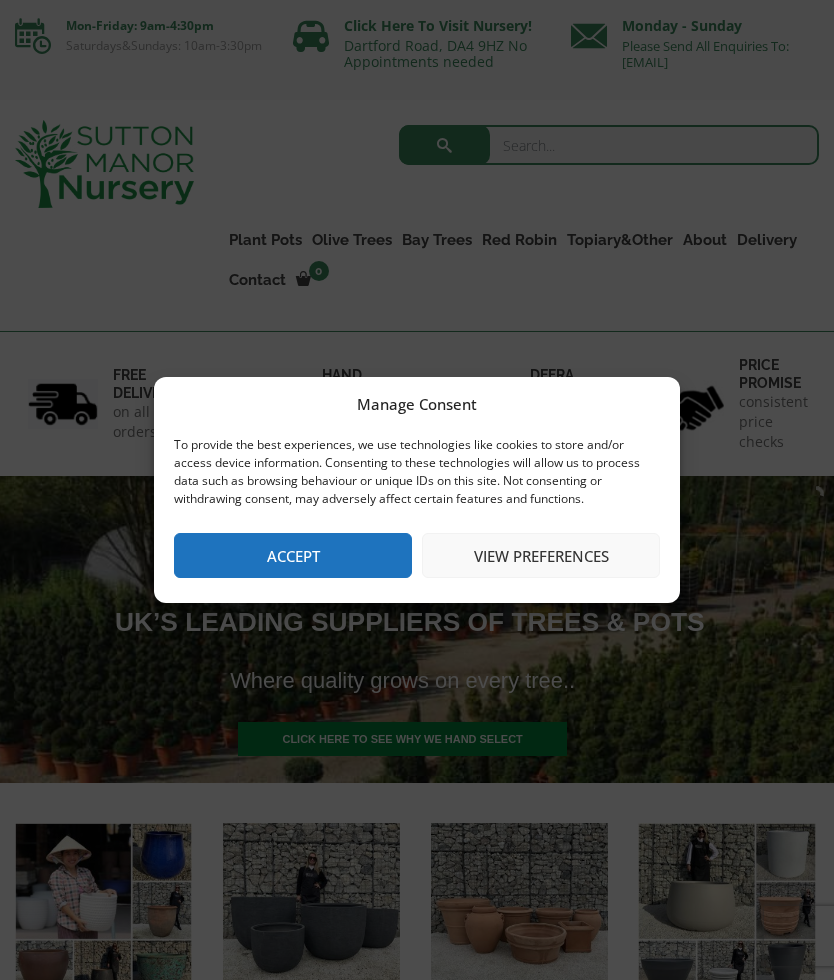 click on "View preferences" at bounding box center (541, 555) 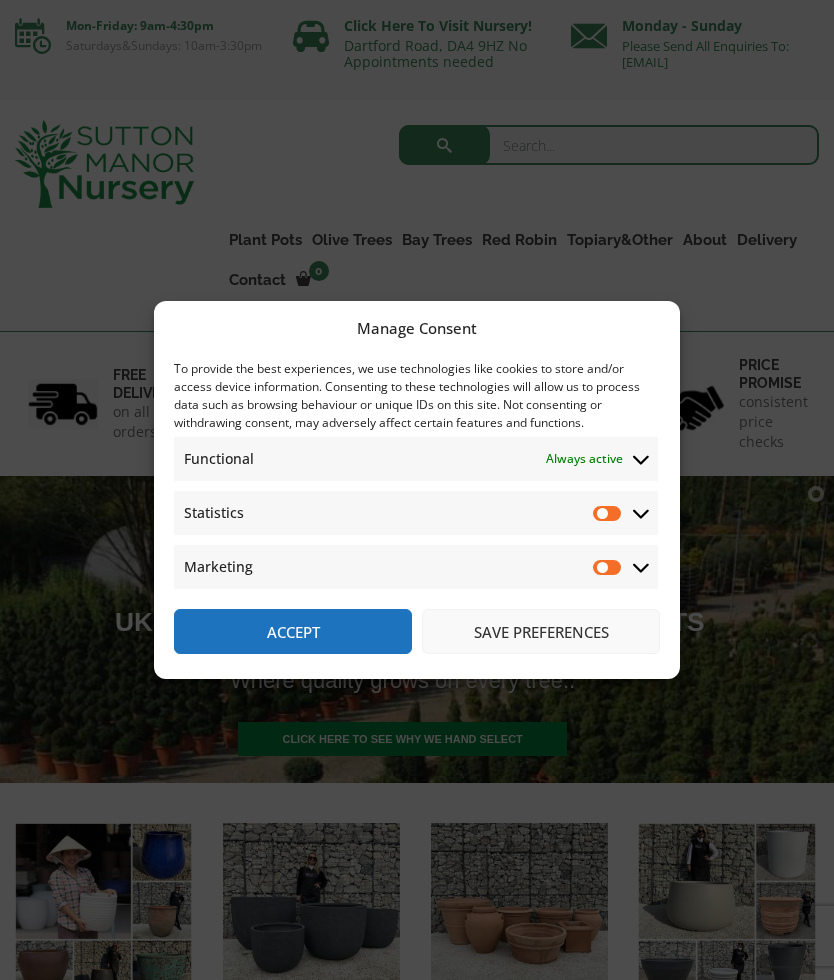 click on "Statistics" at bounding box center (608, 513) 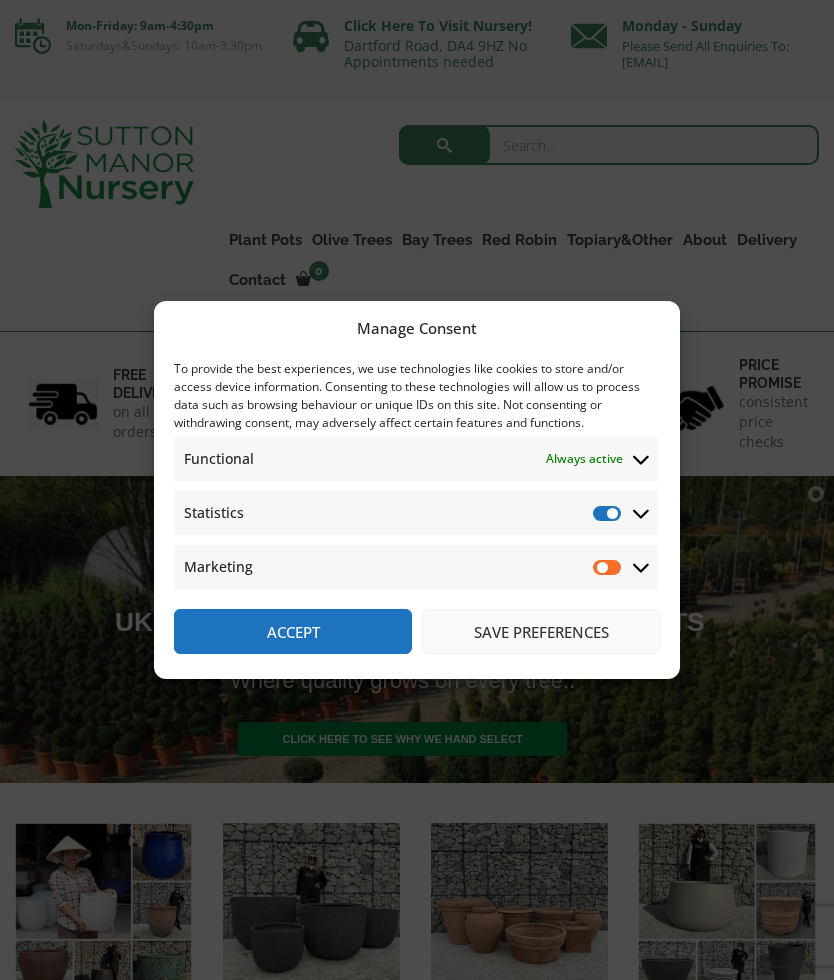 click on "Marketing" at bounding box center (608, 567) 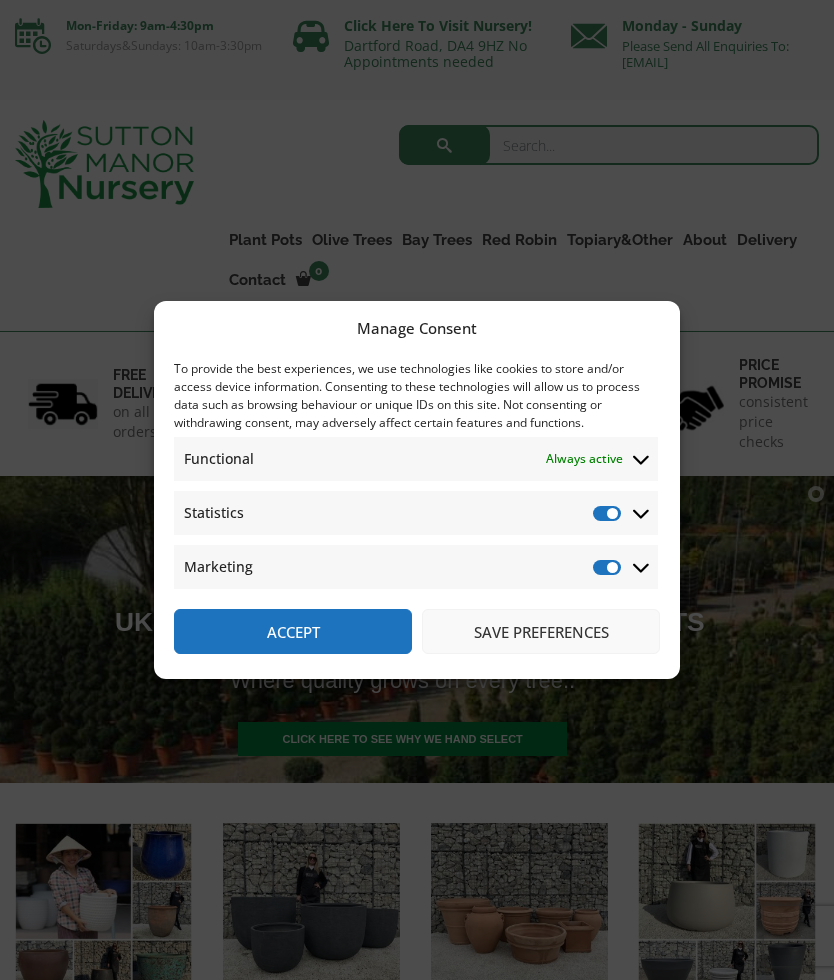 click on "Save preferences" at bounding box center (541, 631) 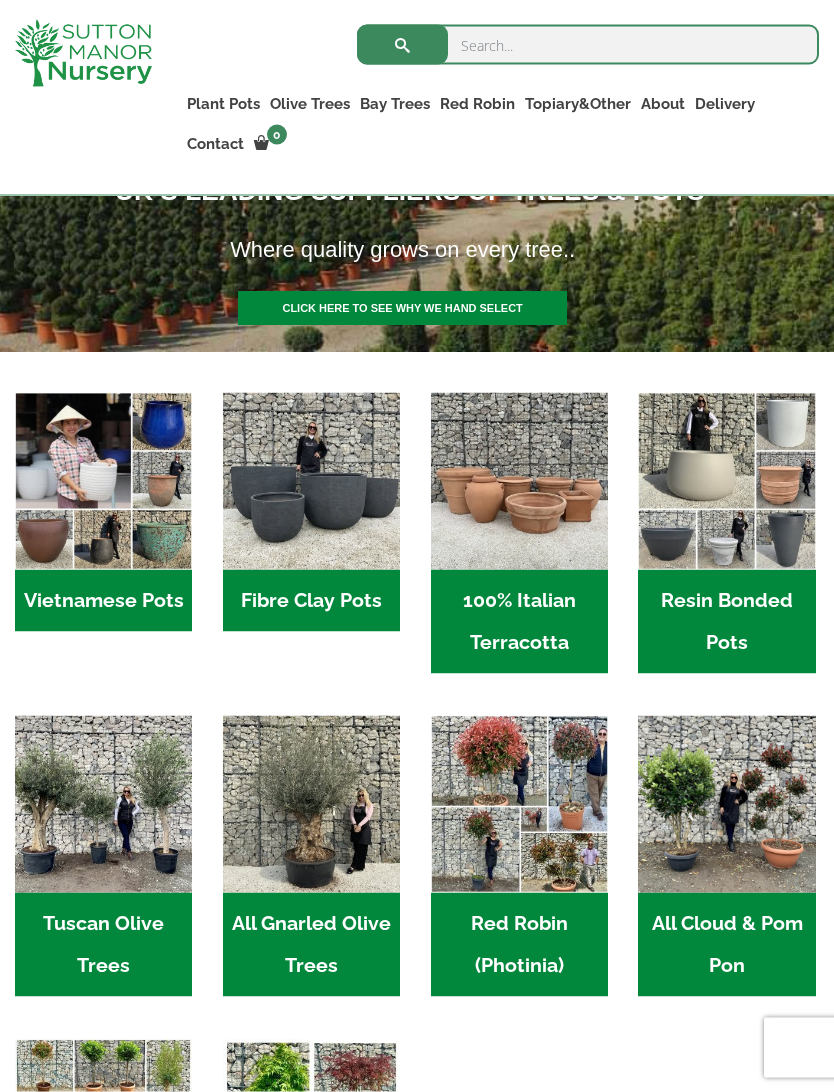 scroll, scrollTop: 396, scrollLeft: 0, axis: vertical 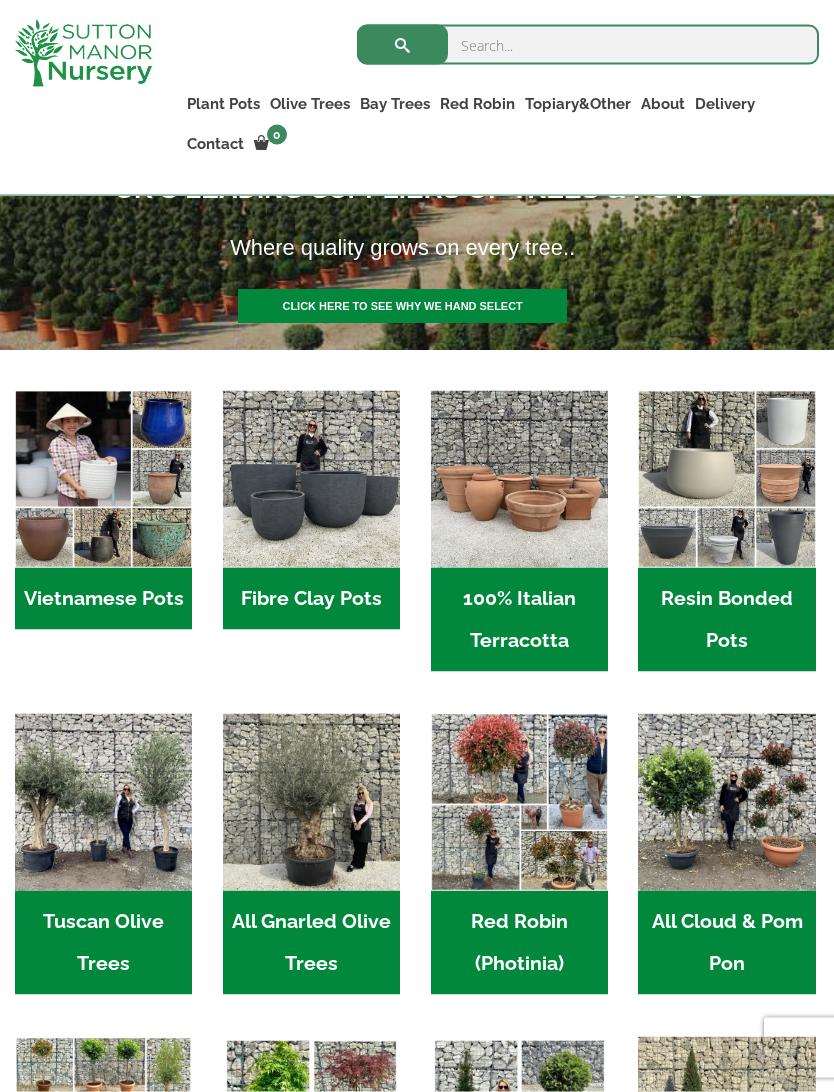 click on "Resin Bonded Pots  (212)" at bounding box center (726, 620) 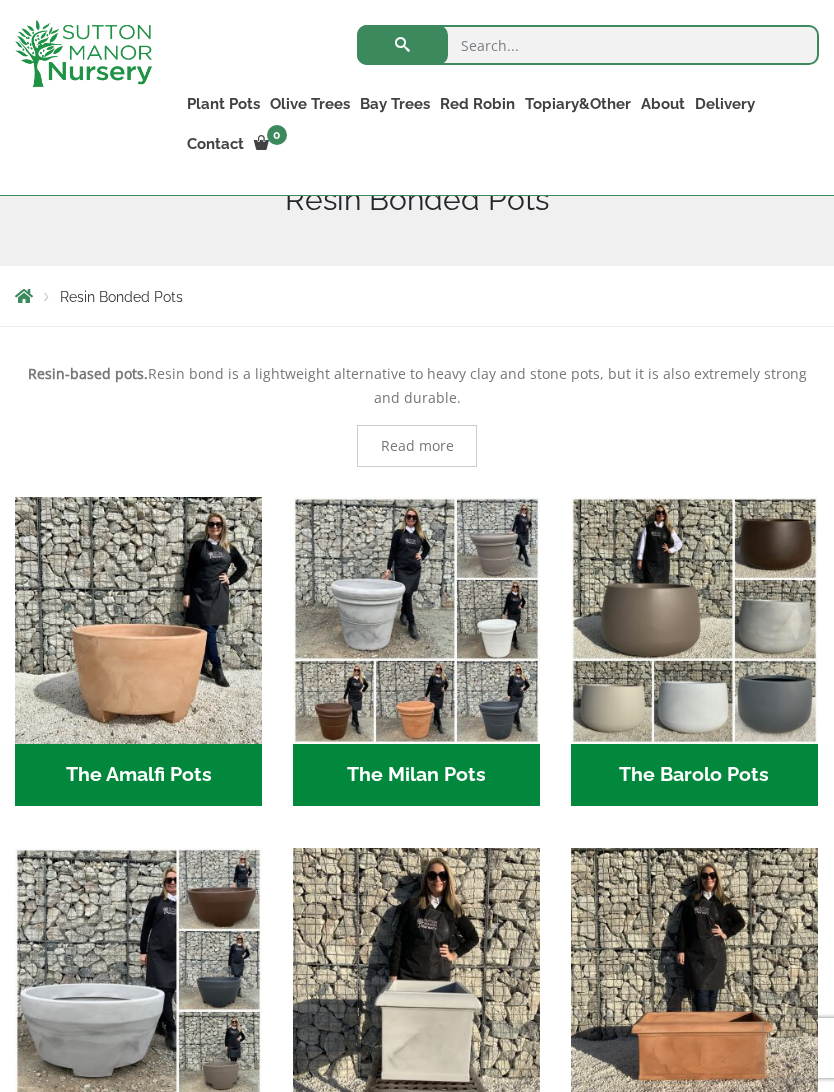 scroll, scrollTop: 312, scrollLeft: 0, axis: vertical 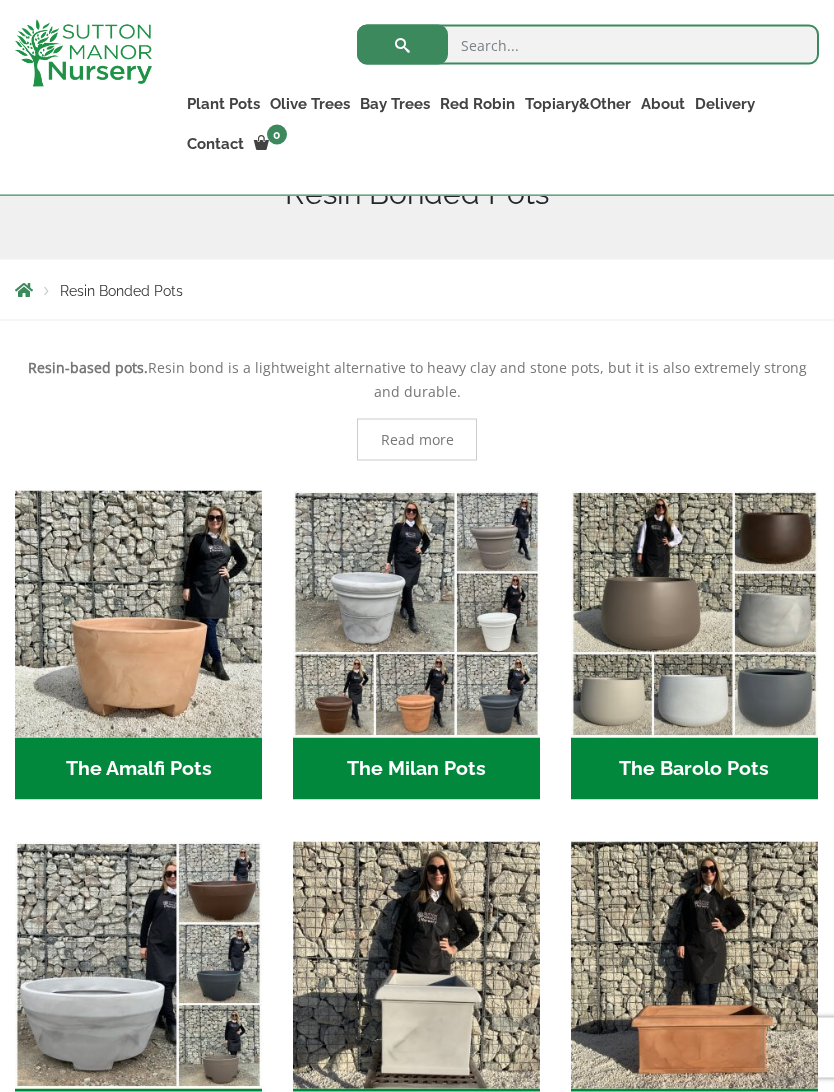 click on "The Barolo Pots  (36)" at bounding box center (694, 769) 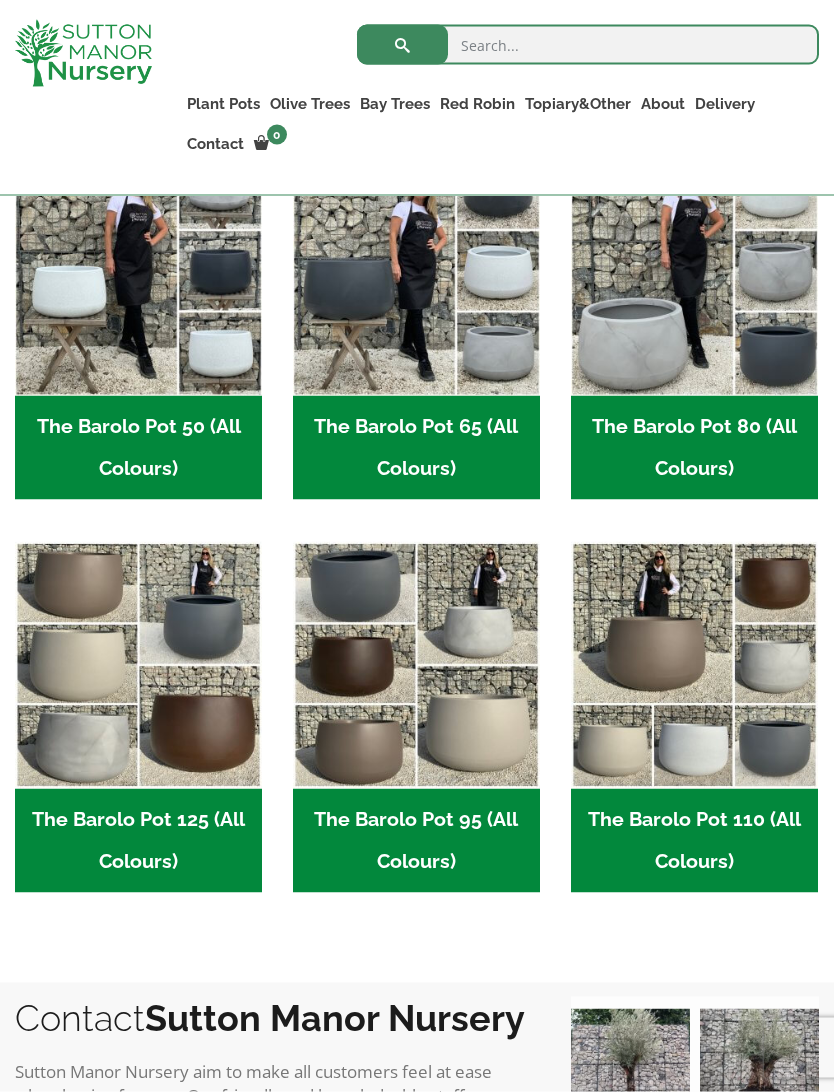 scroll, scrollTop: 632, scrollLeft: 0, axis: vertical 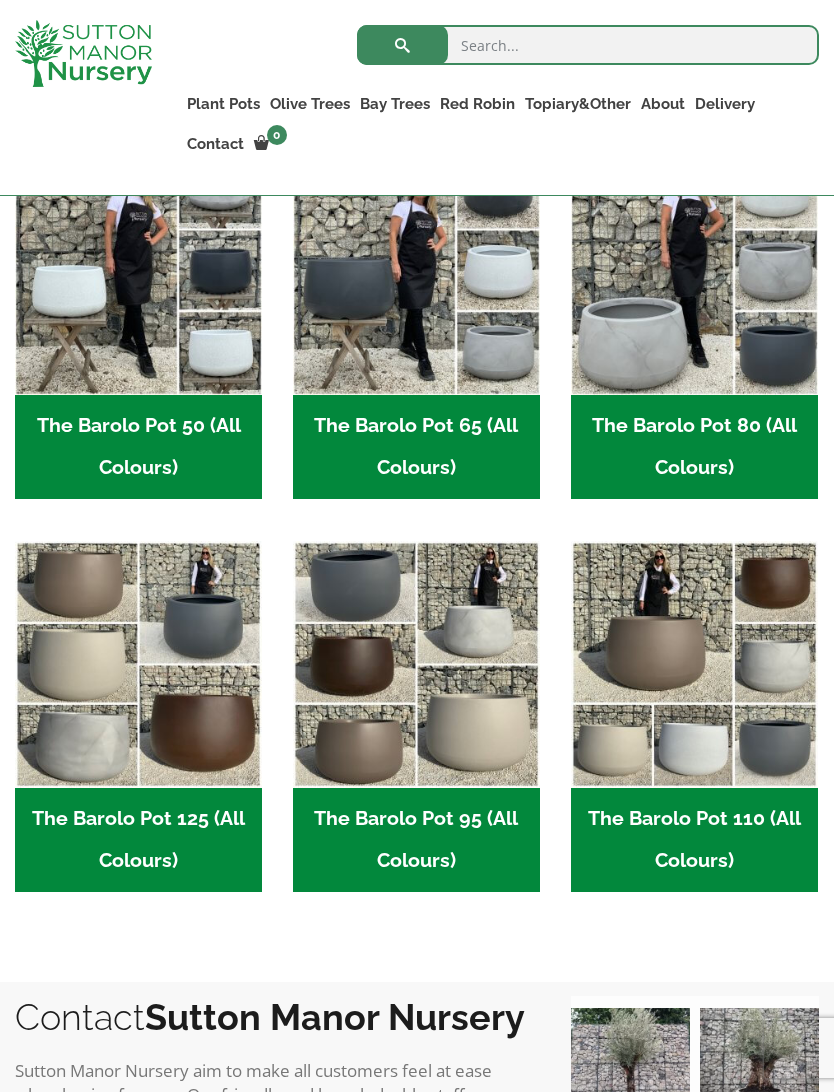 click at bounding box center [416, 271] 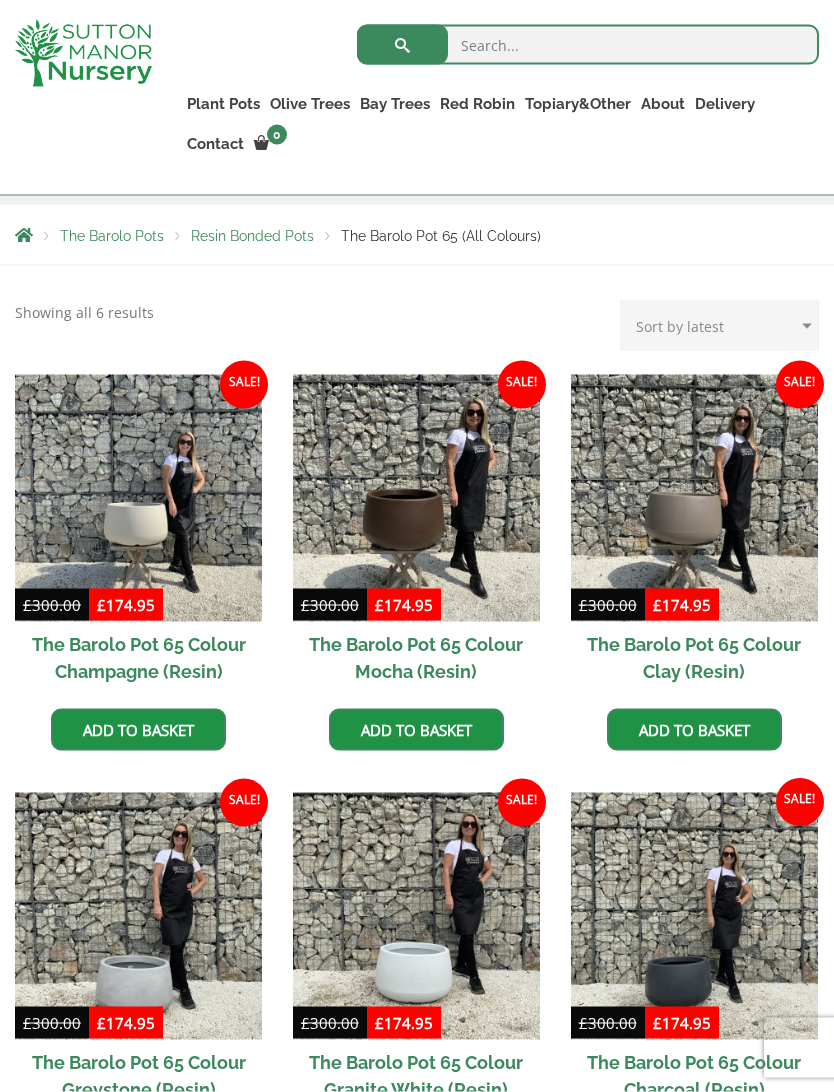 scroll, scrollTop: 368, scrollLeft: 0, axis: vertical 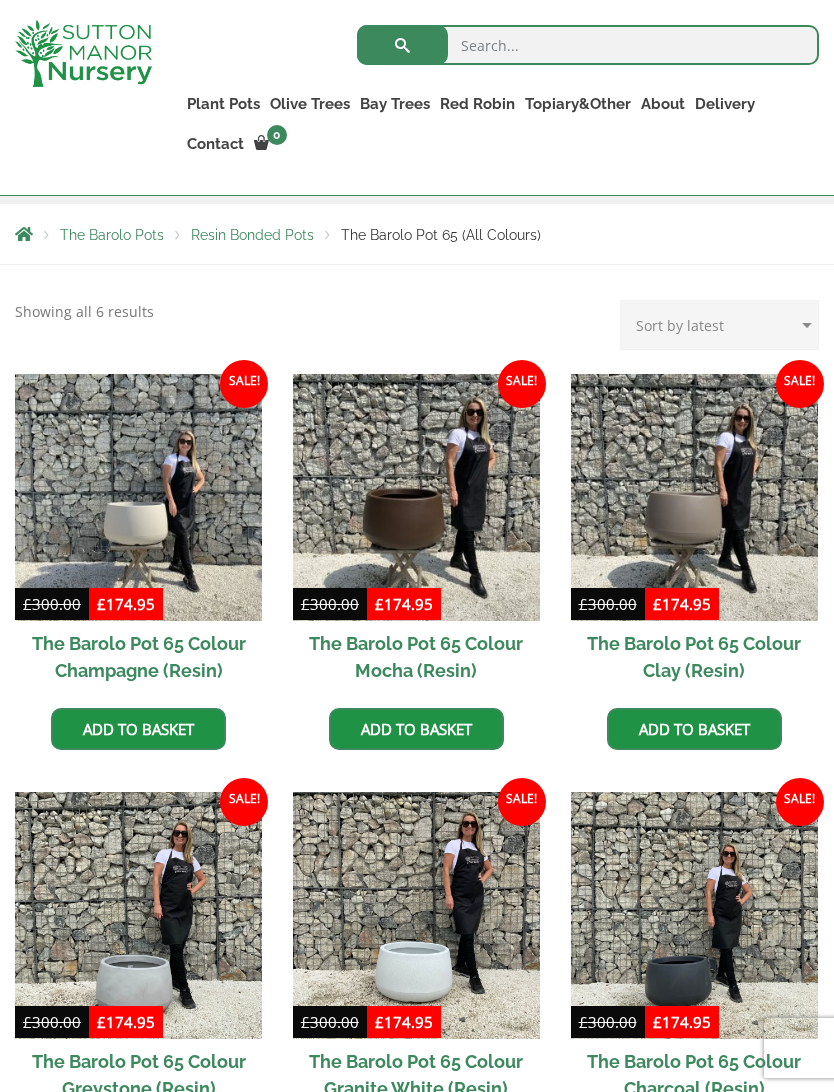 click at bounding box center (694, 497) 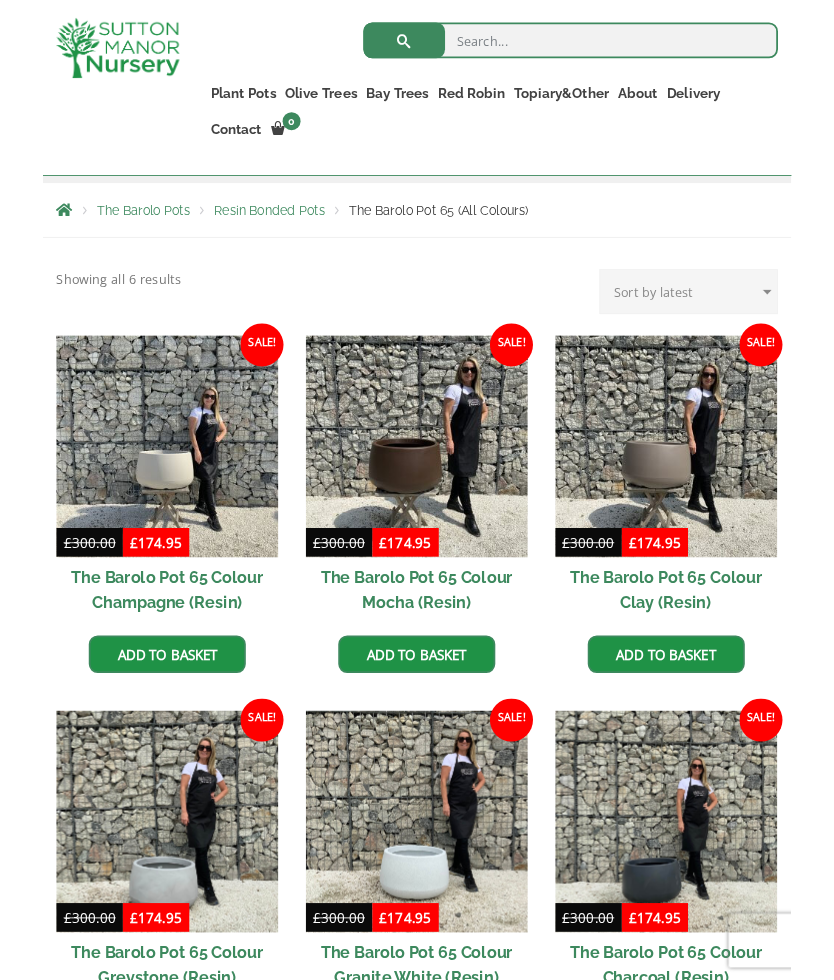 scroll, scrollTop: 424, scrollLeft: 0, axis: vertical 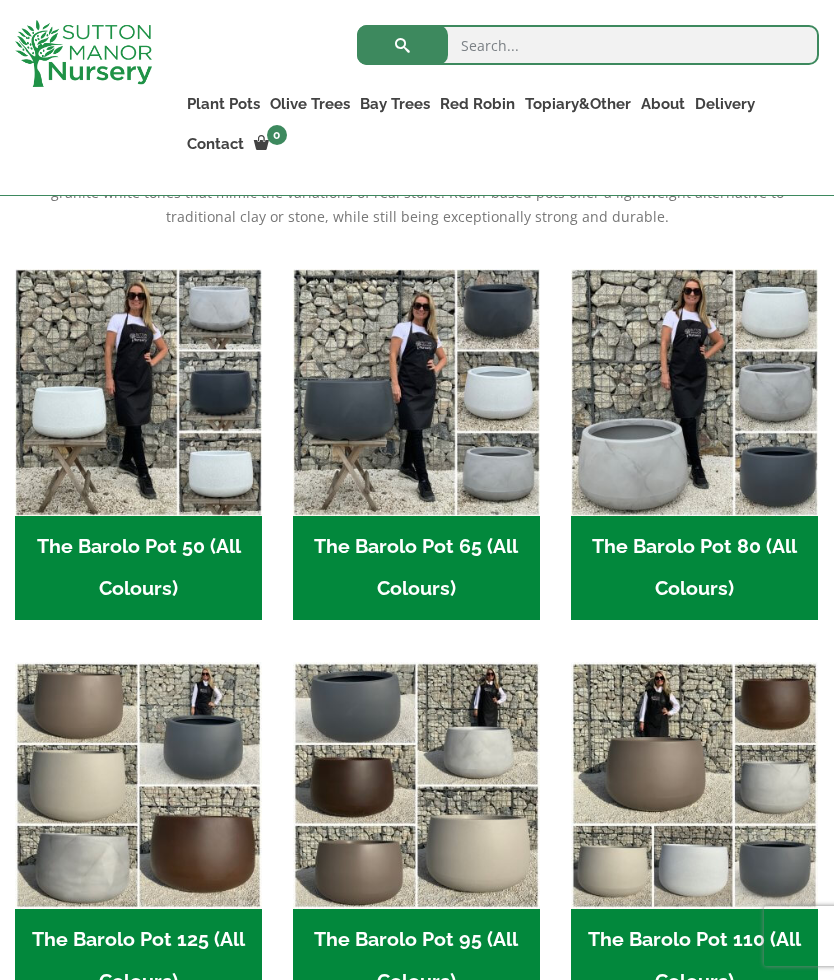click on "The Barolo Pot 65 (All Colours)  (6)" at bounding box center [416, 568] 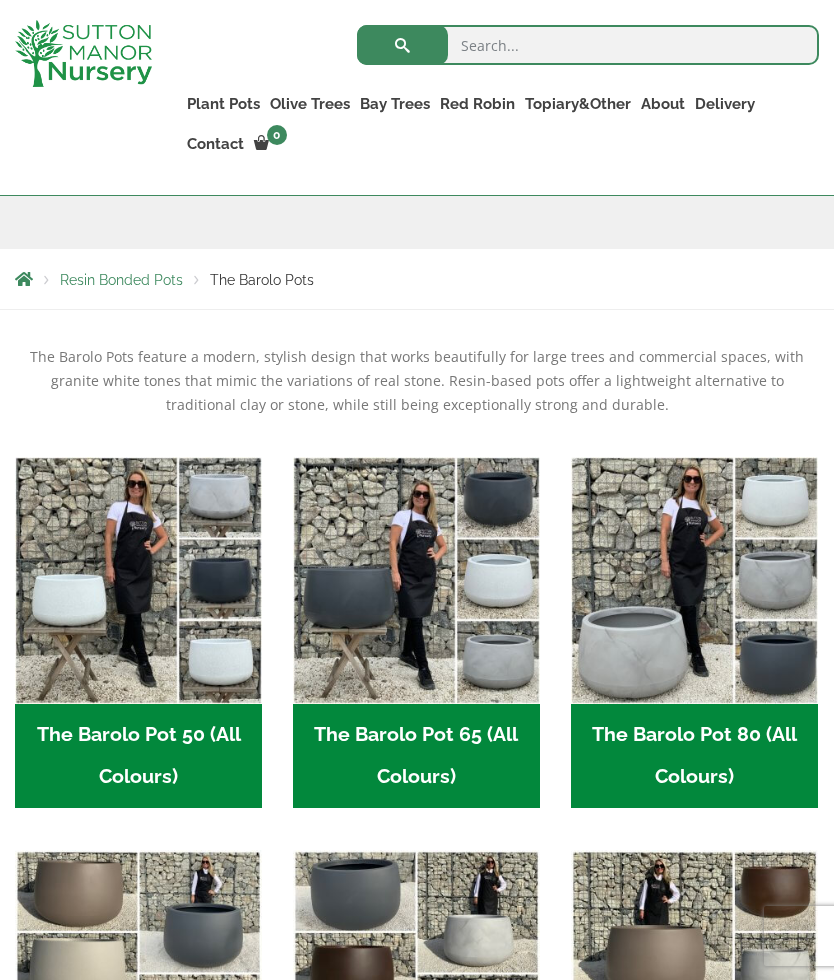 scroll, scrollTop: 322, scrollLeft: 0, axis: vertical 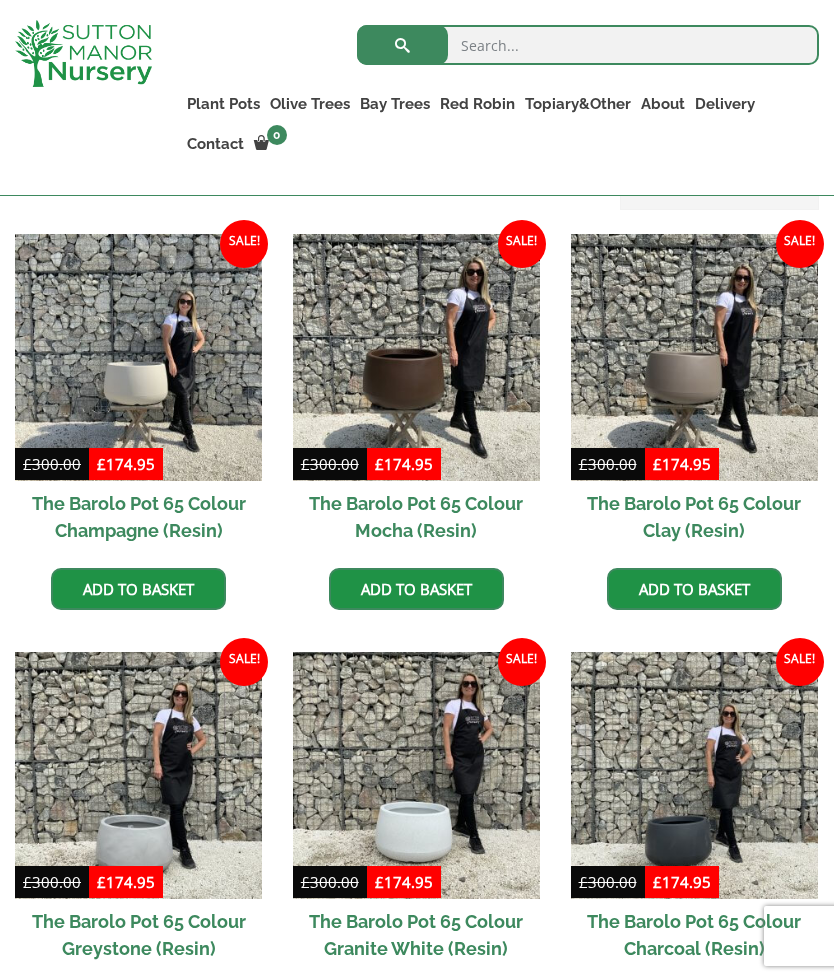 click at bounding box center (694, 357) 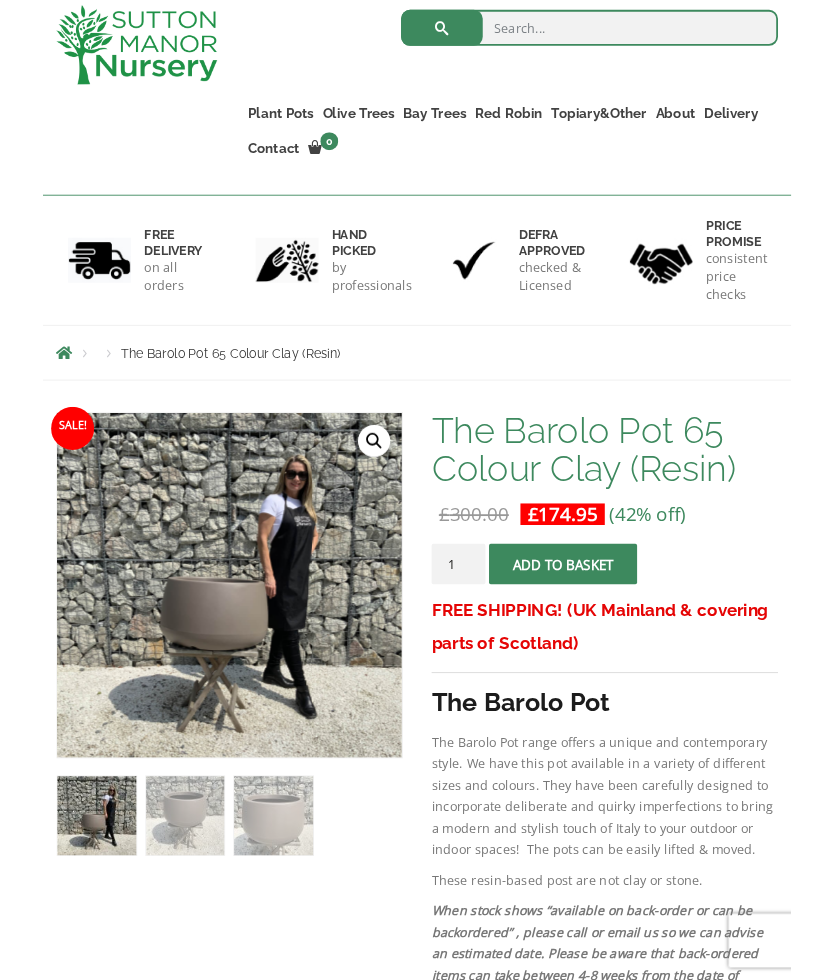 scroll, scrollTop: 0, scrollLeft: 0, axis: both 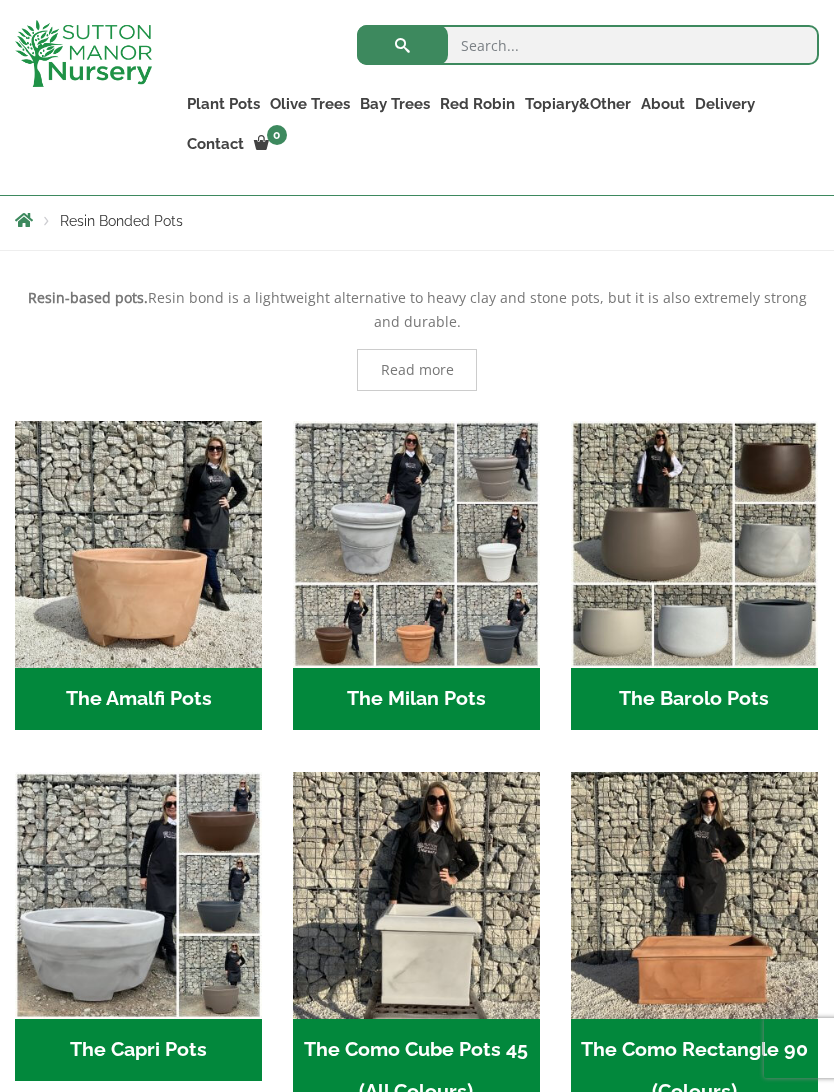 click at bounding box center [694, 544] 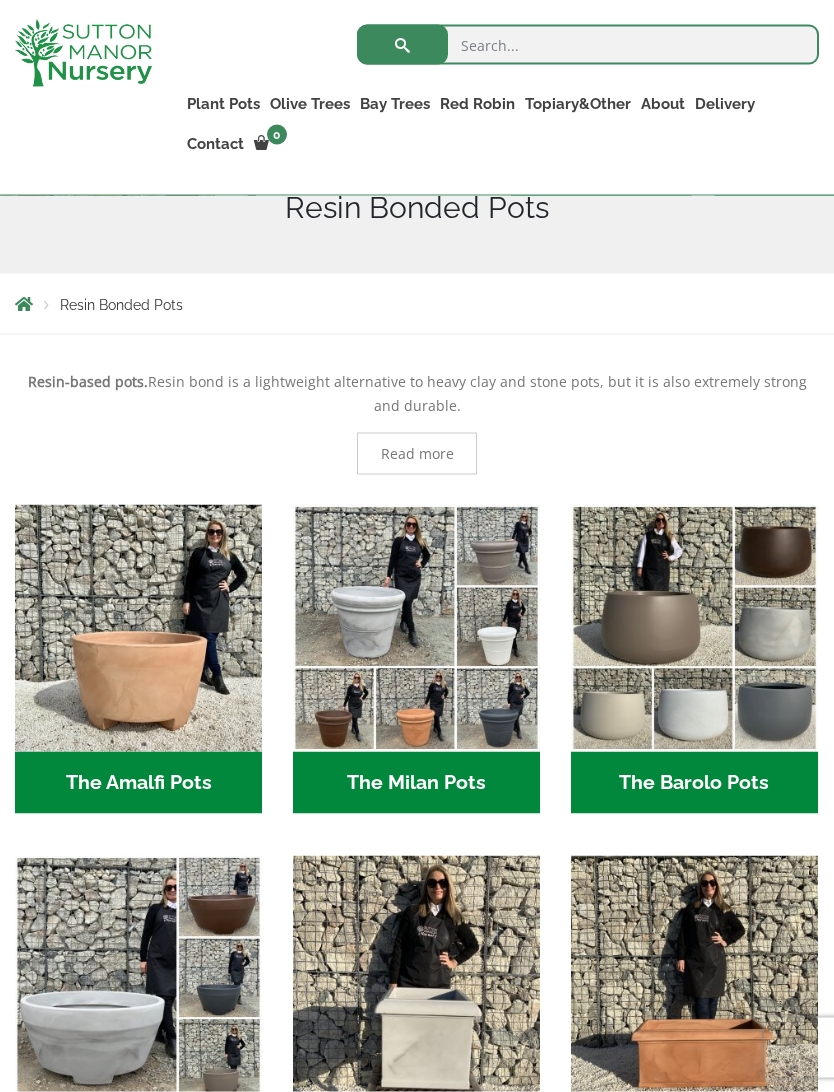 scroll, scrollTop: 299, scrollLeft: 0, axis: vertical 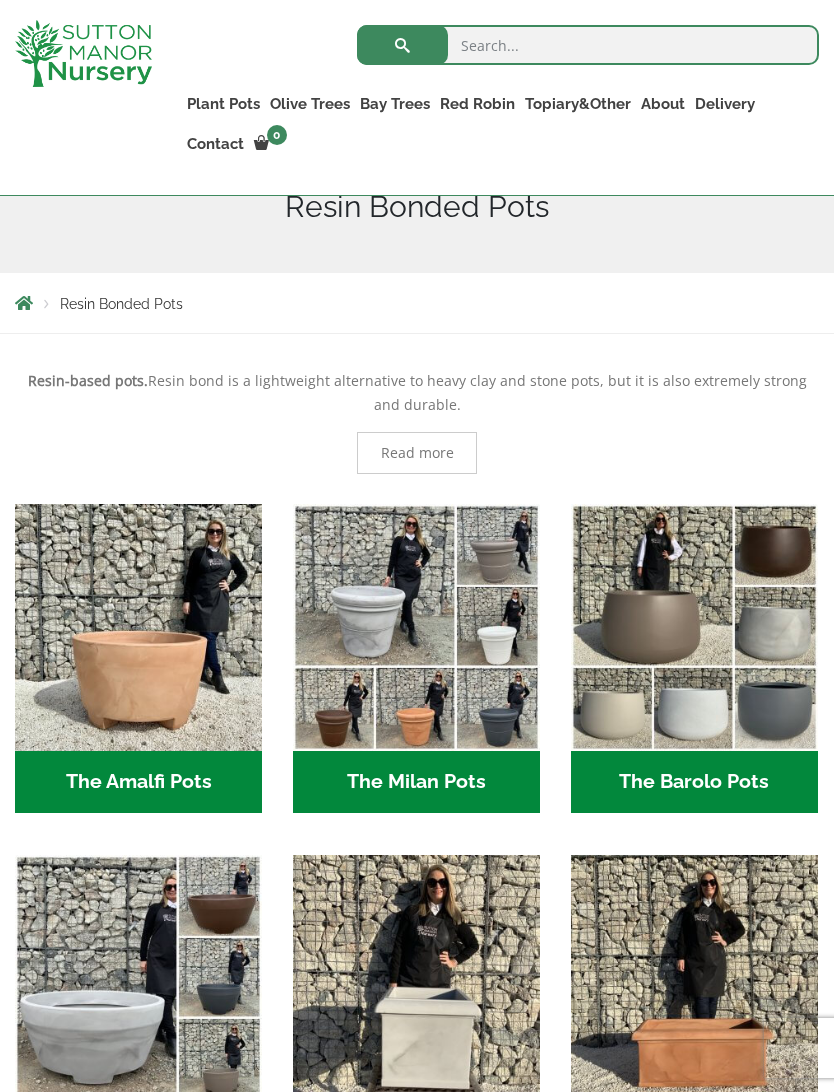 click on "The Barolo Pots  (36)" at bounding box center (694, 782) 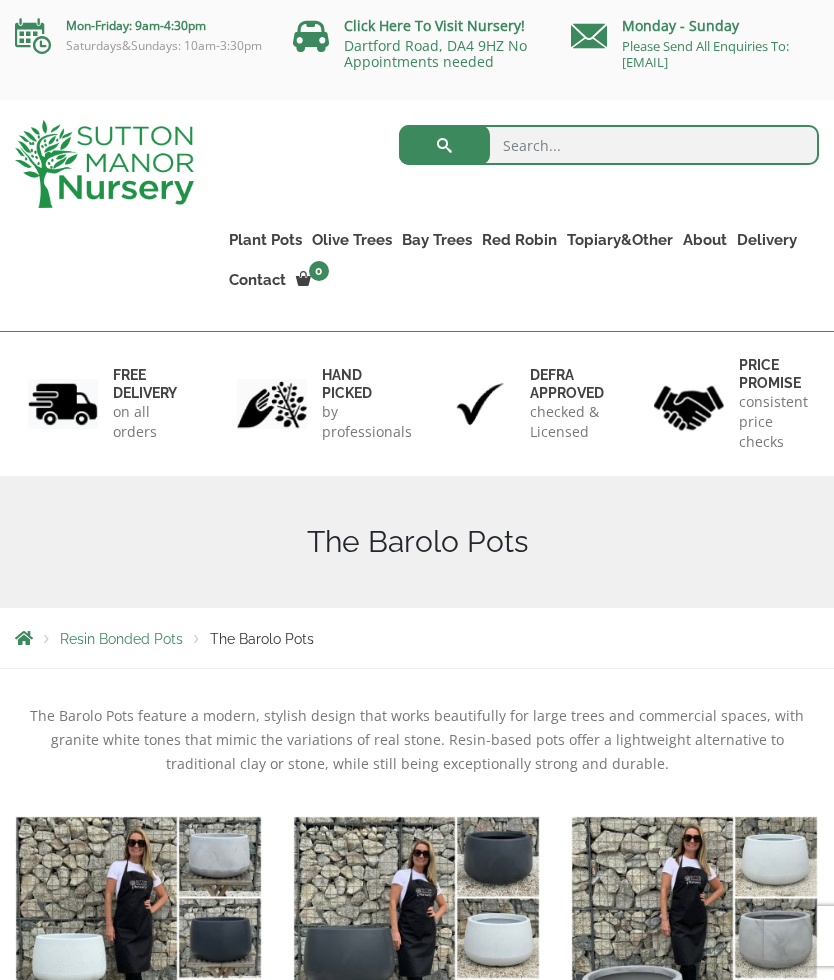 scroll, scrollTop: 0, scrollLeft: 0, axis: both 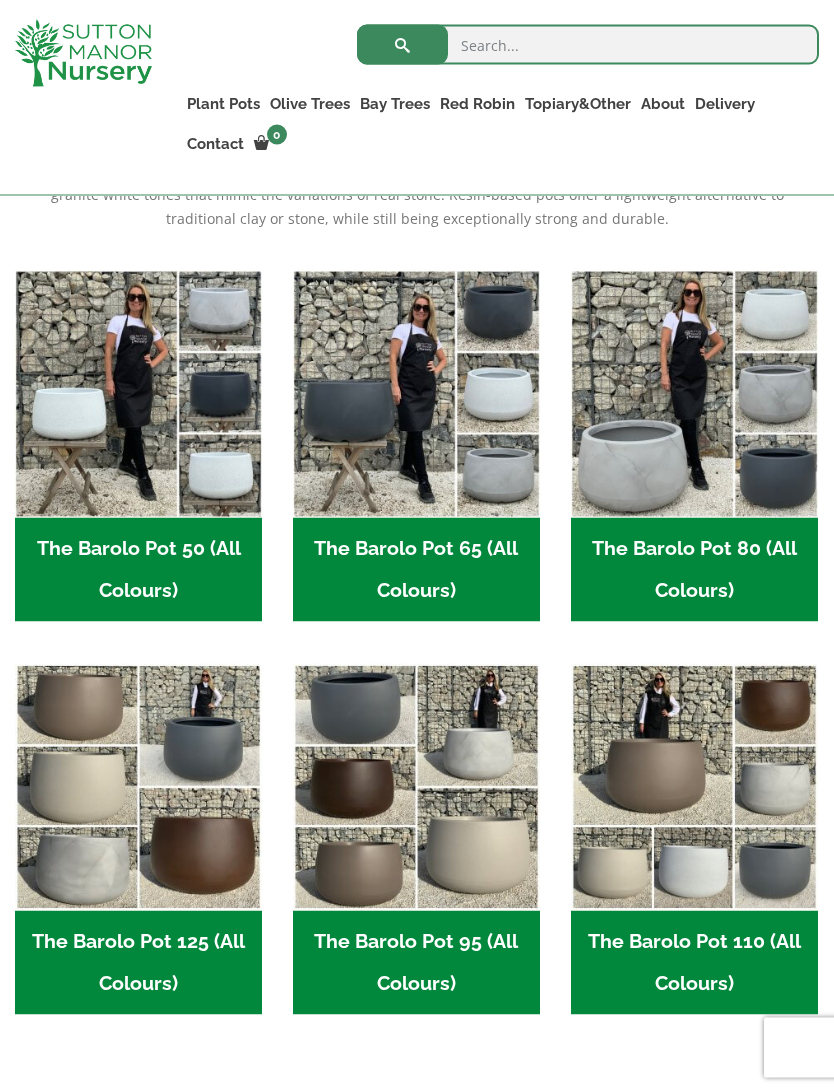 click on "The Barolo Pot 80 (All Colours)  (6)" at bounding box center [694, 570] 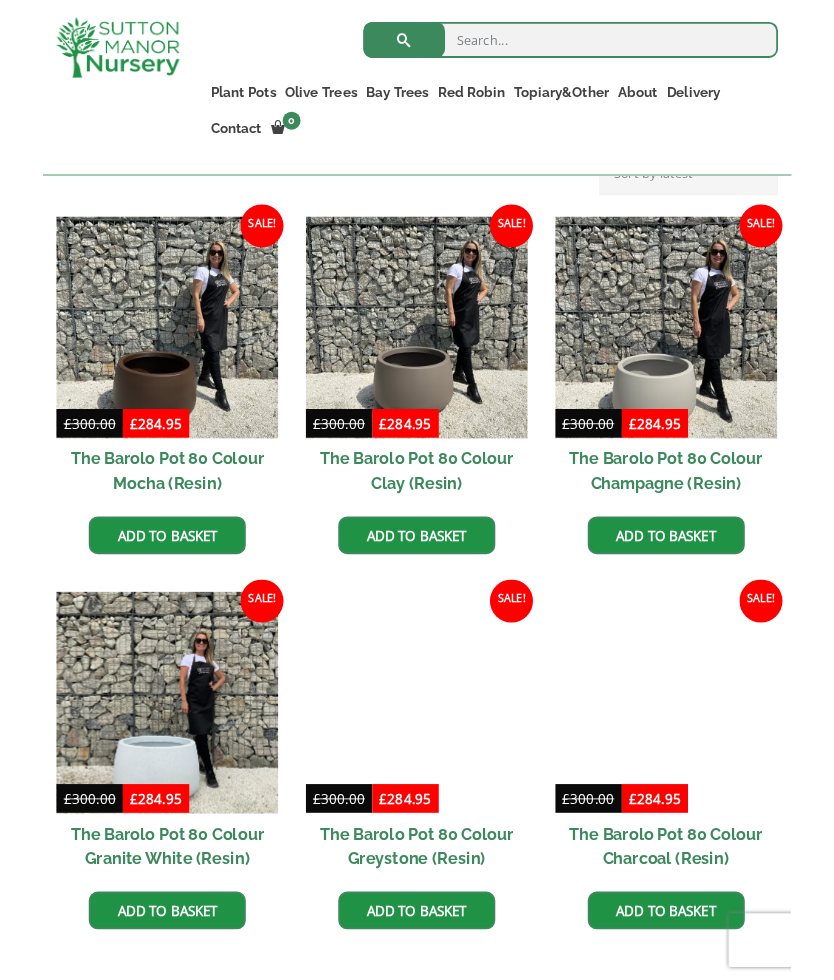 scroll, scrollTop: 500, scrollLeft: 0, axis: vertical 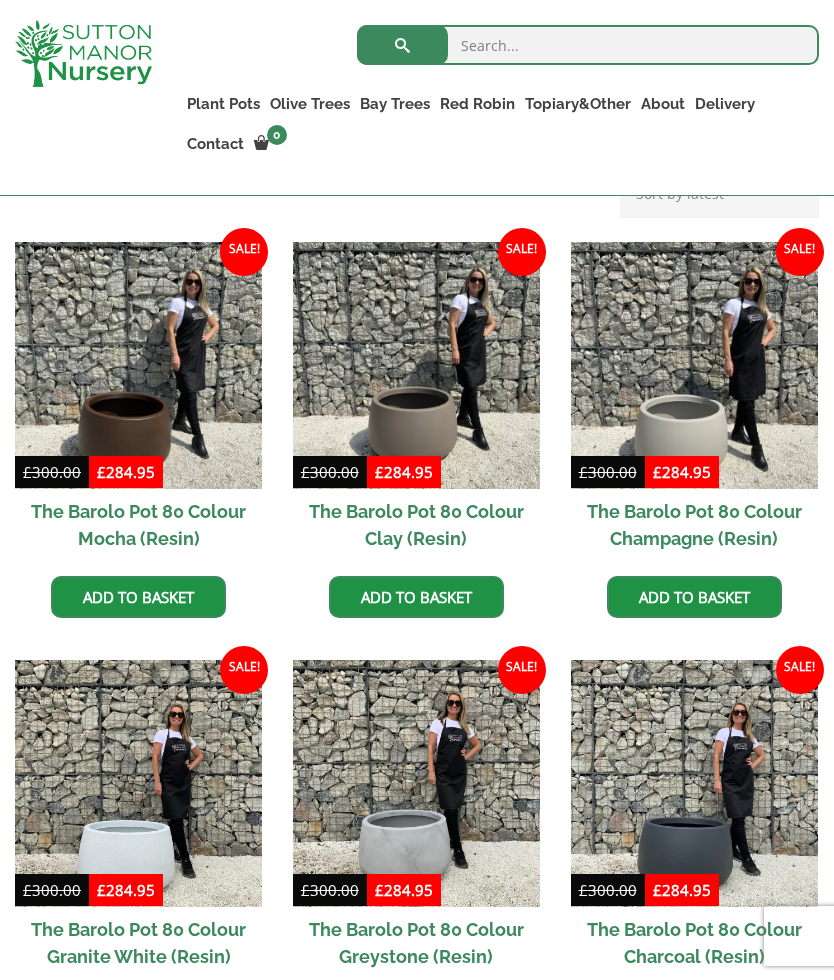 click at bounding box center [694, 365] 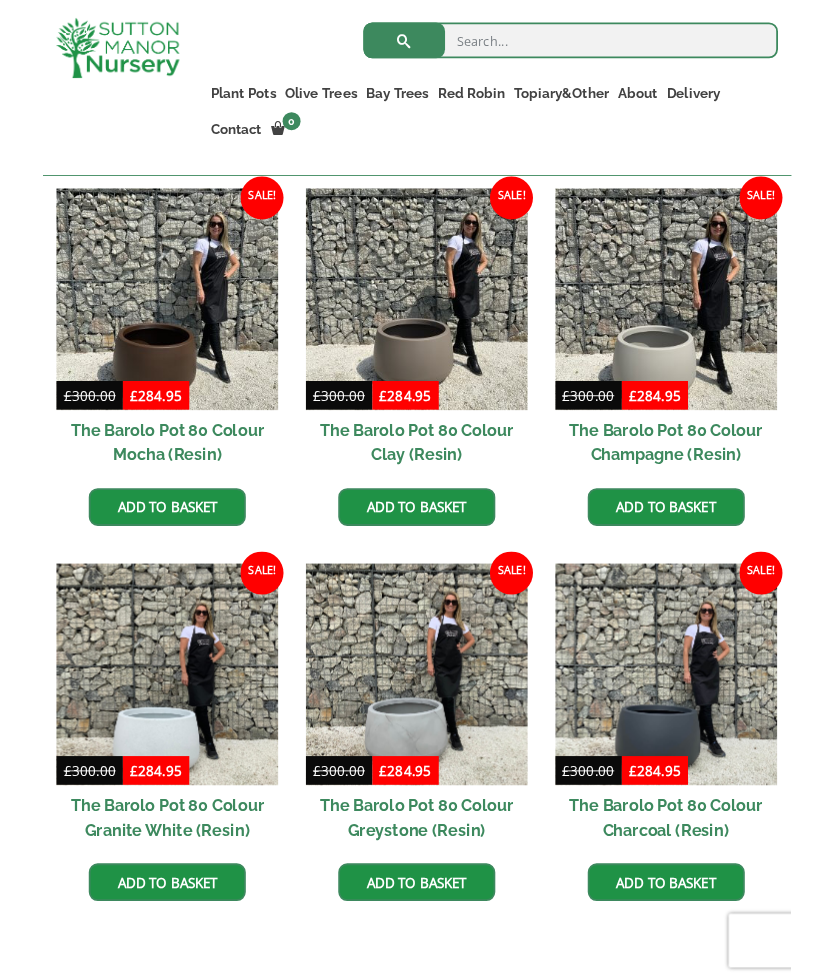 scroll, scrollTop: 533, scrollLeft: 0, axis: vertical 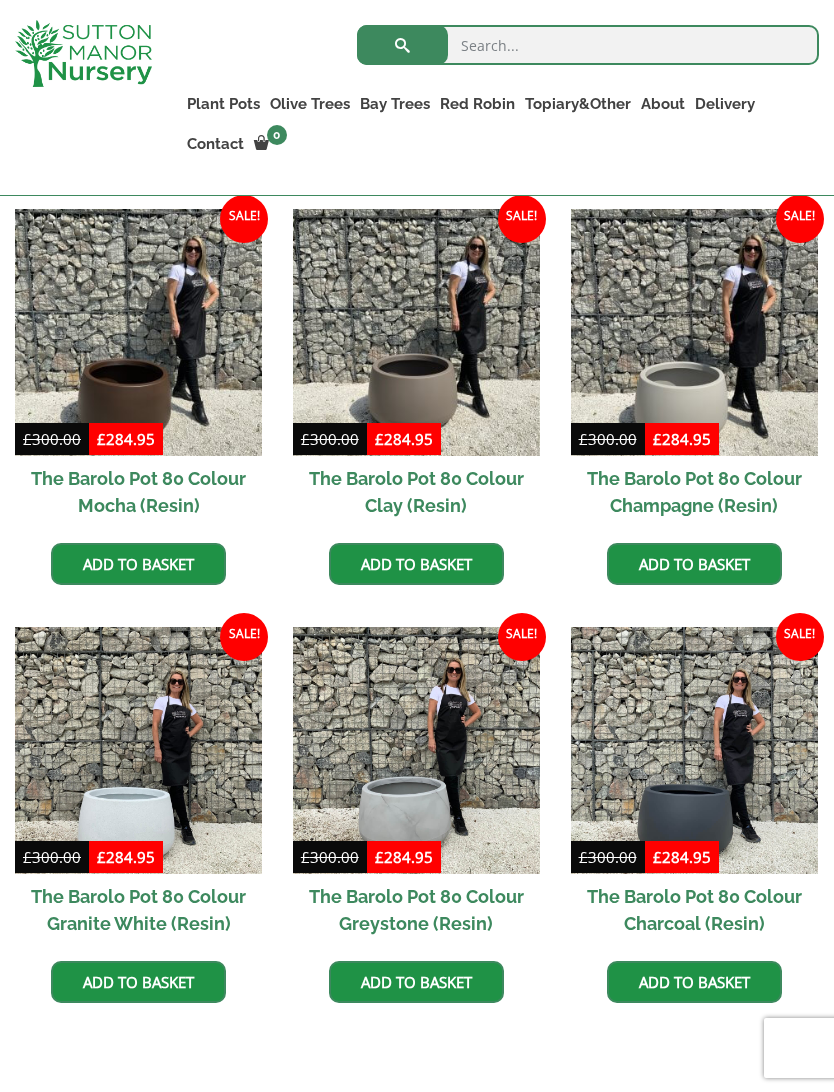 click at bounding box center (416, 332) 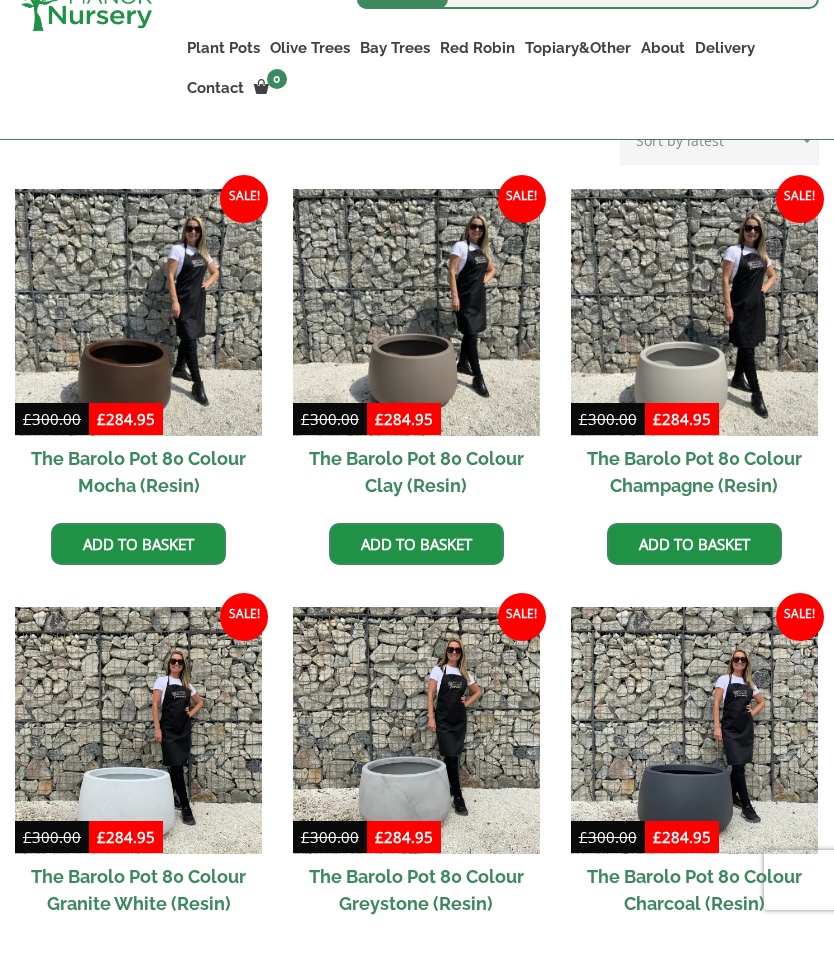 scroll, scrollTop: 589, scrollLeft: 0, axis: vertical 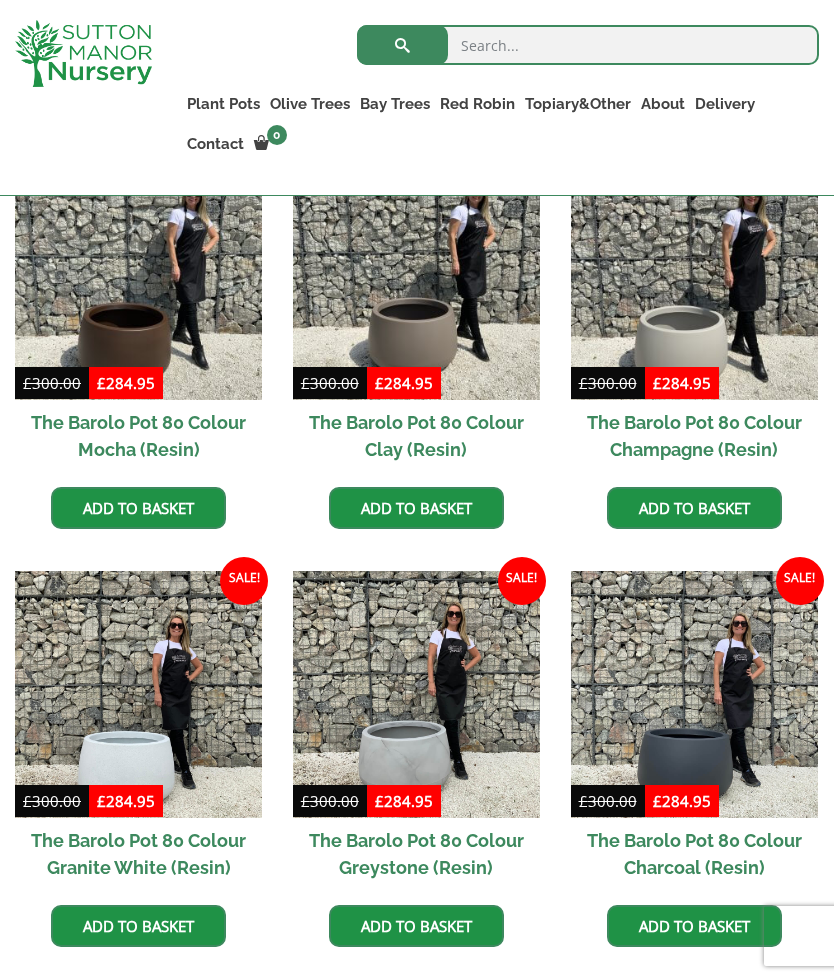 click at bounding box center [694, 276] 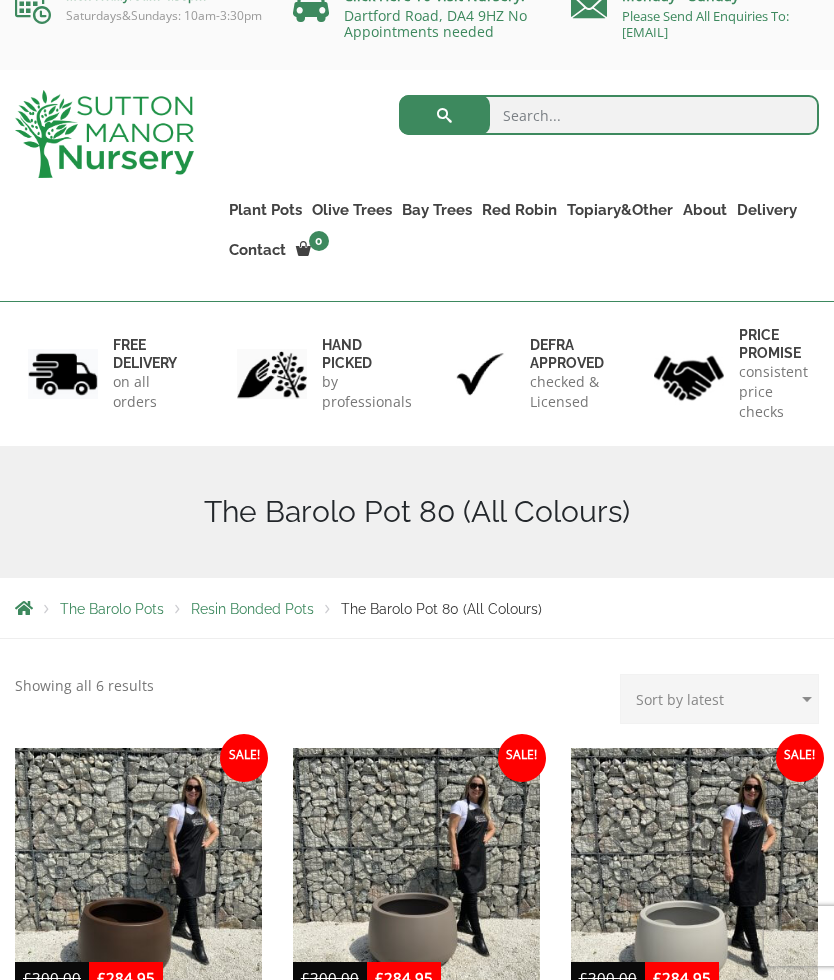 scroll, scrollTop: 0, scrollLeft: 0, axis: both 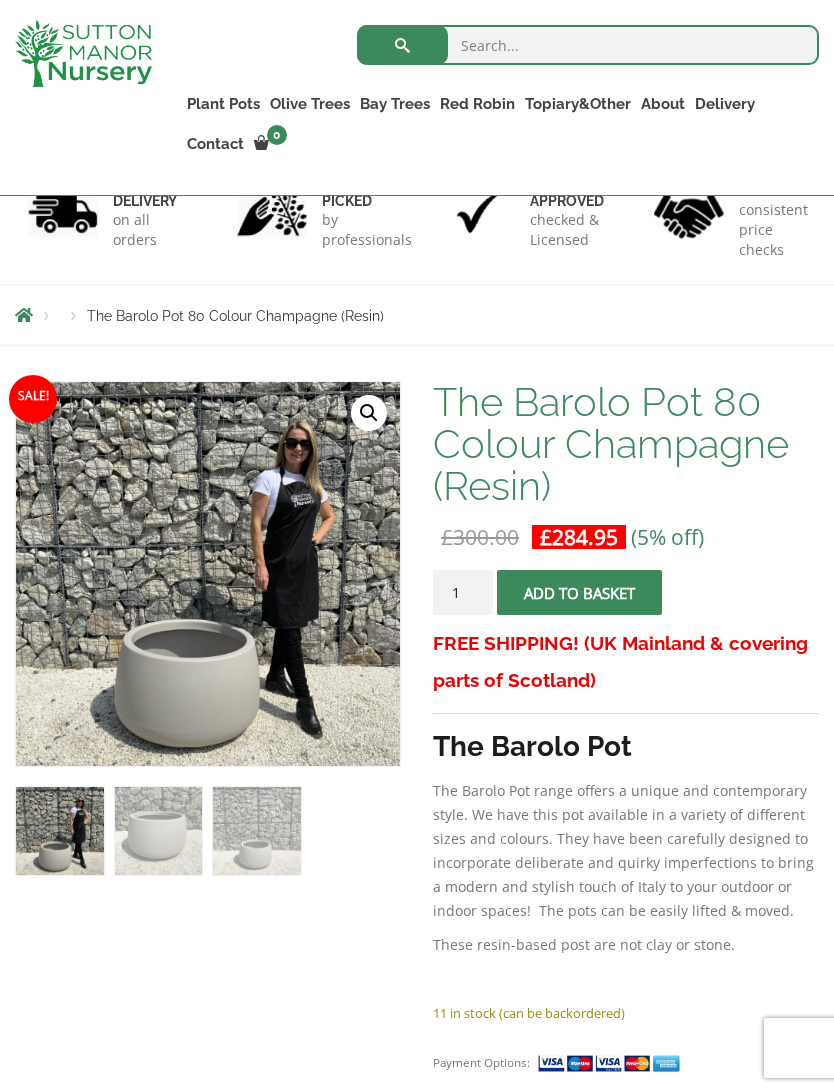 click at bounding box center (516, 882) 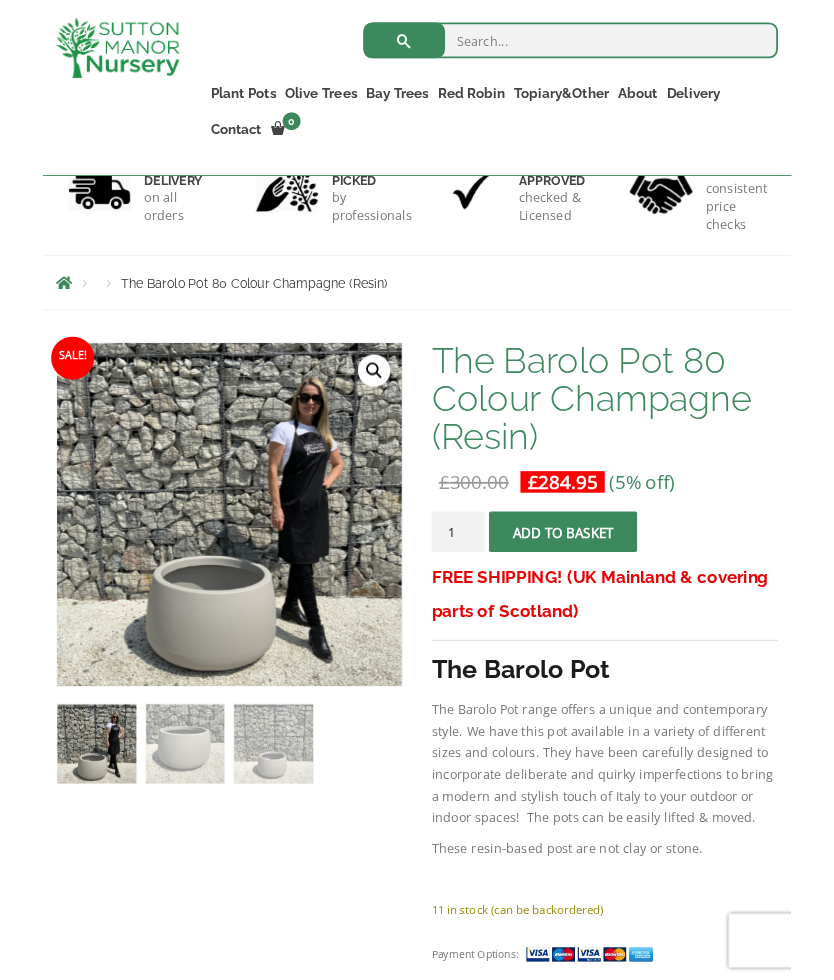 scroll, scrollTop: 187, scrollLeft: 0, axis: vertical 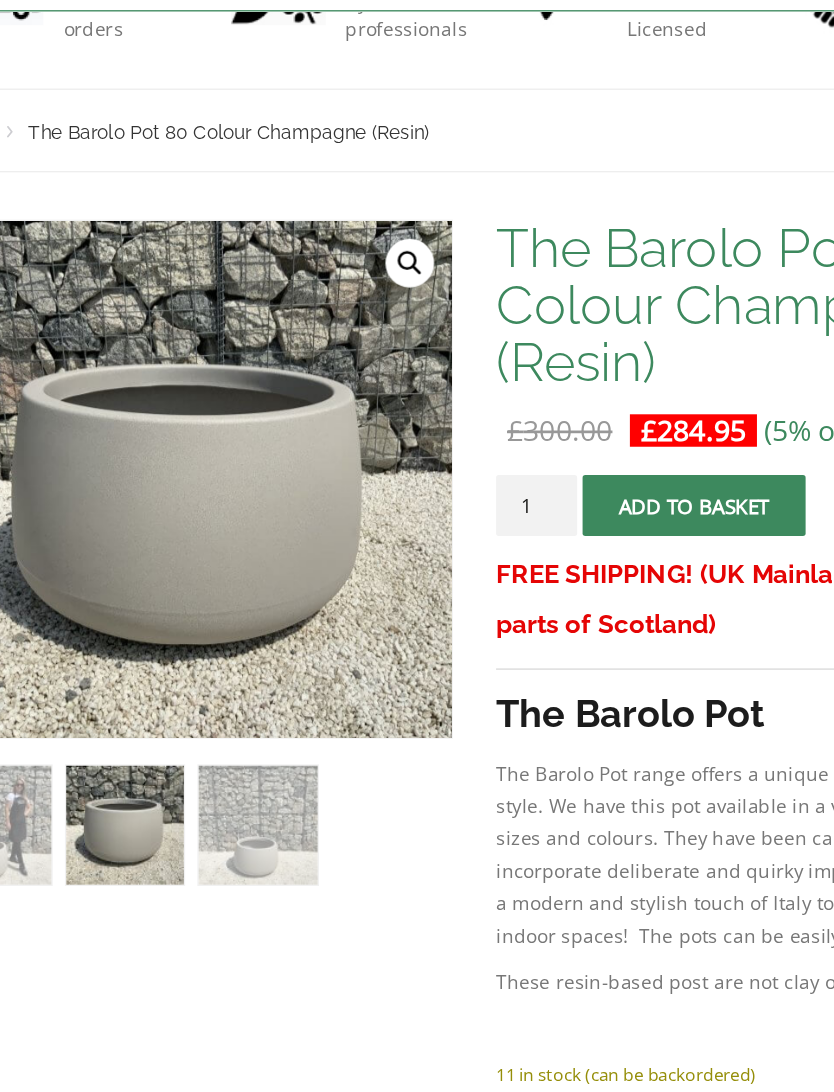 click on "🔍" at bounding box center [369, 382] 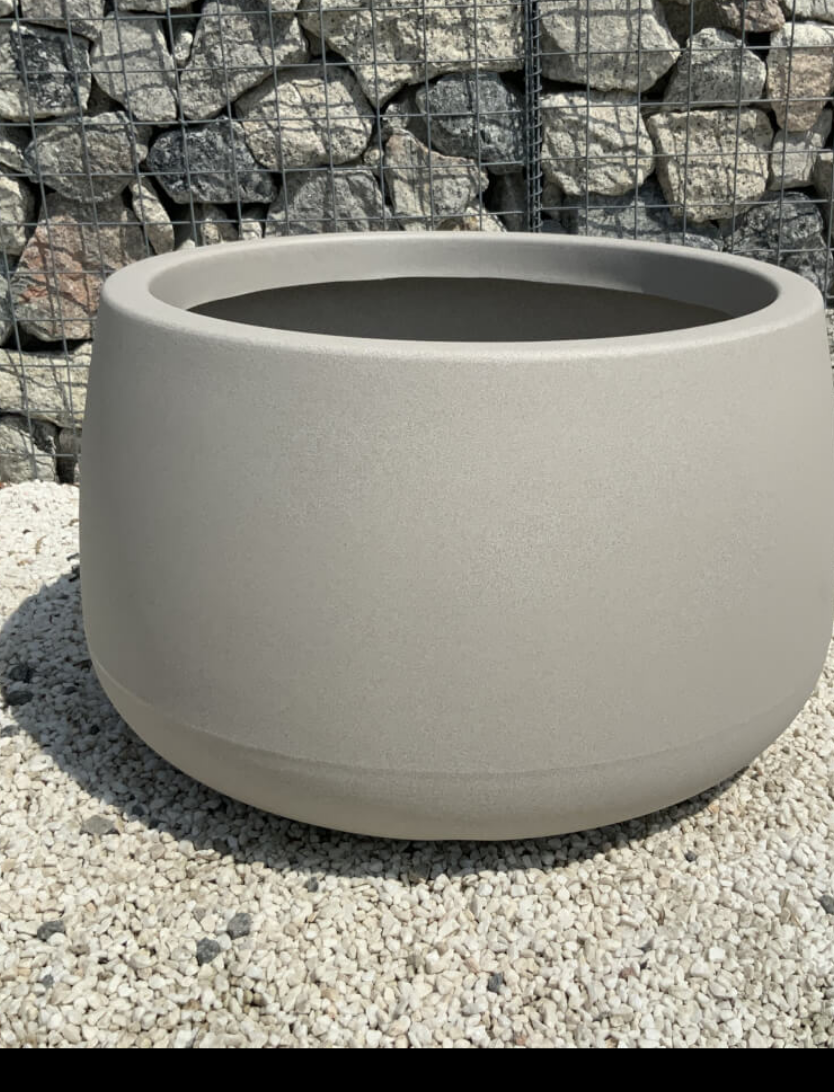 click at bounding box center [417, 546] 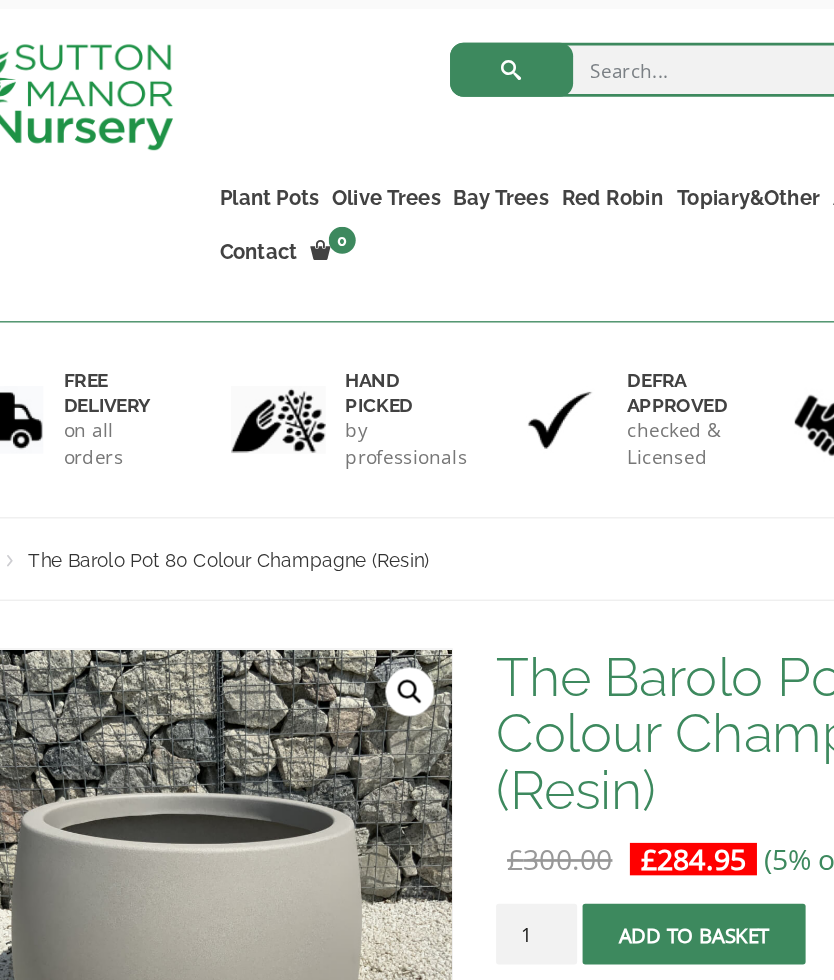 scroll, scrollTop: 0, scrollLeft: 0, axis: both 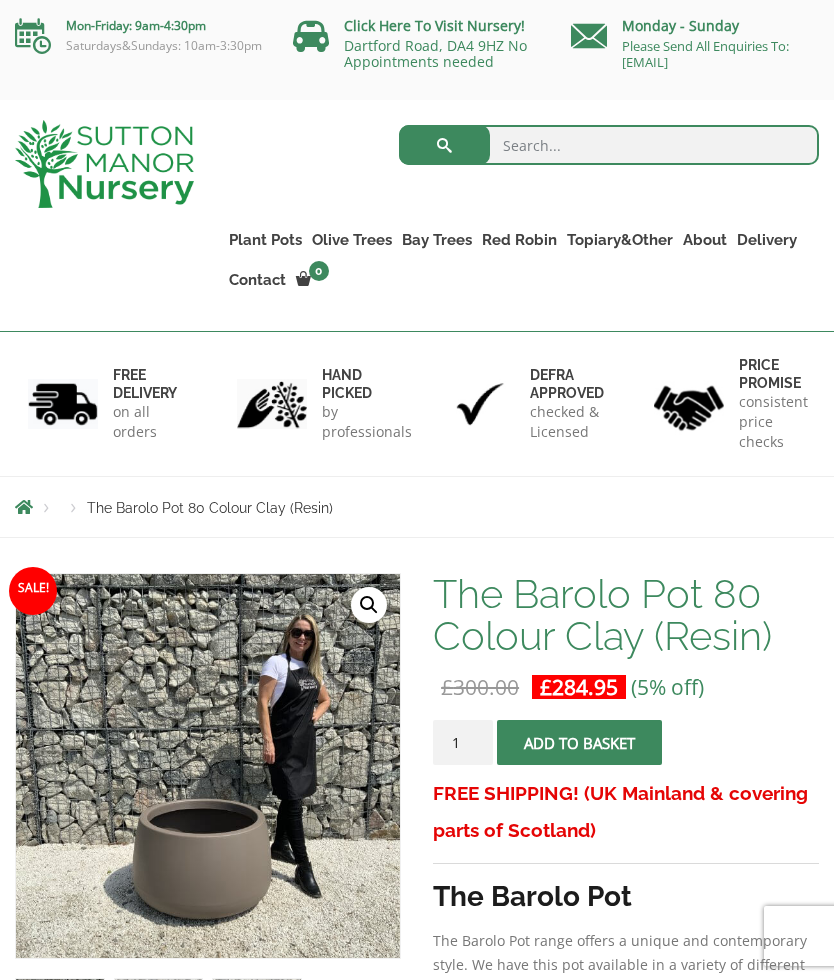 click on "🔍" at bounding box center (369, 605) 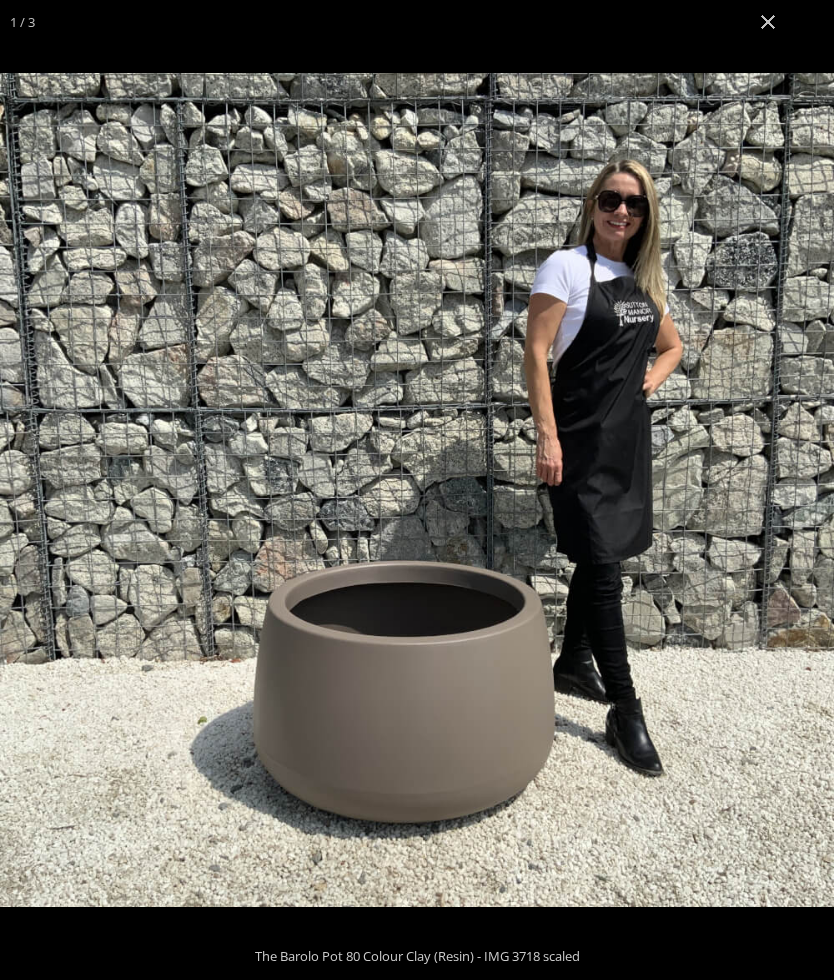 click at bounding box center (417, 490) 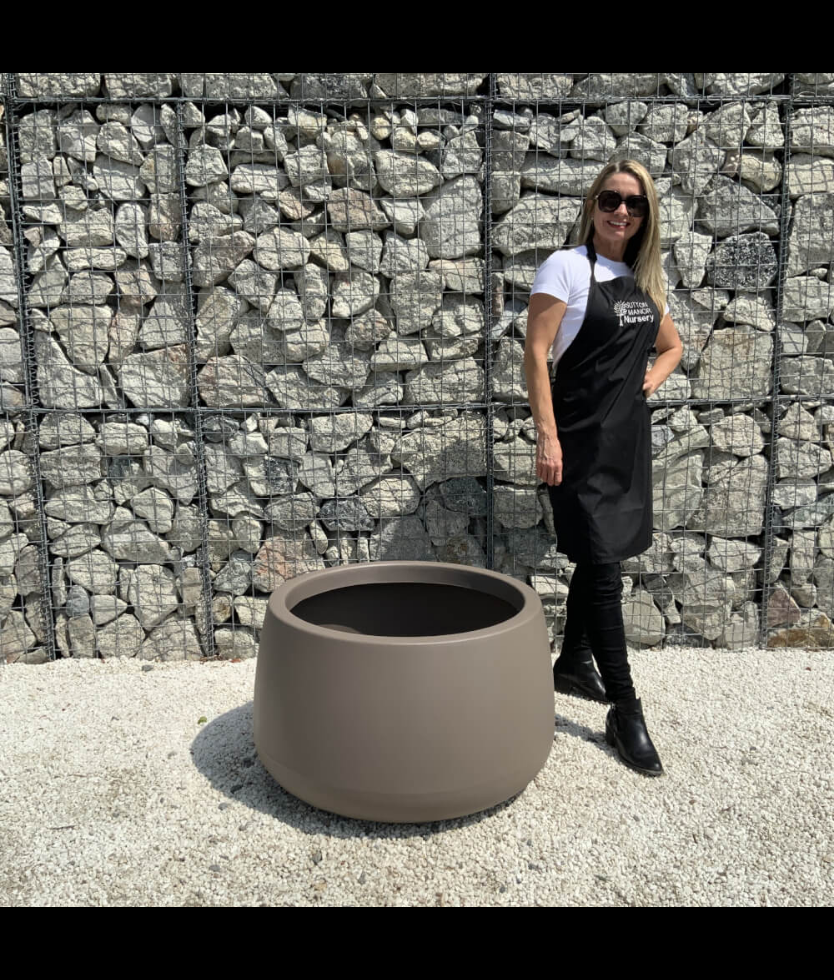 click at bounding box center [417, 490] 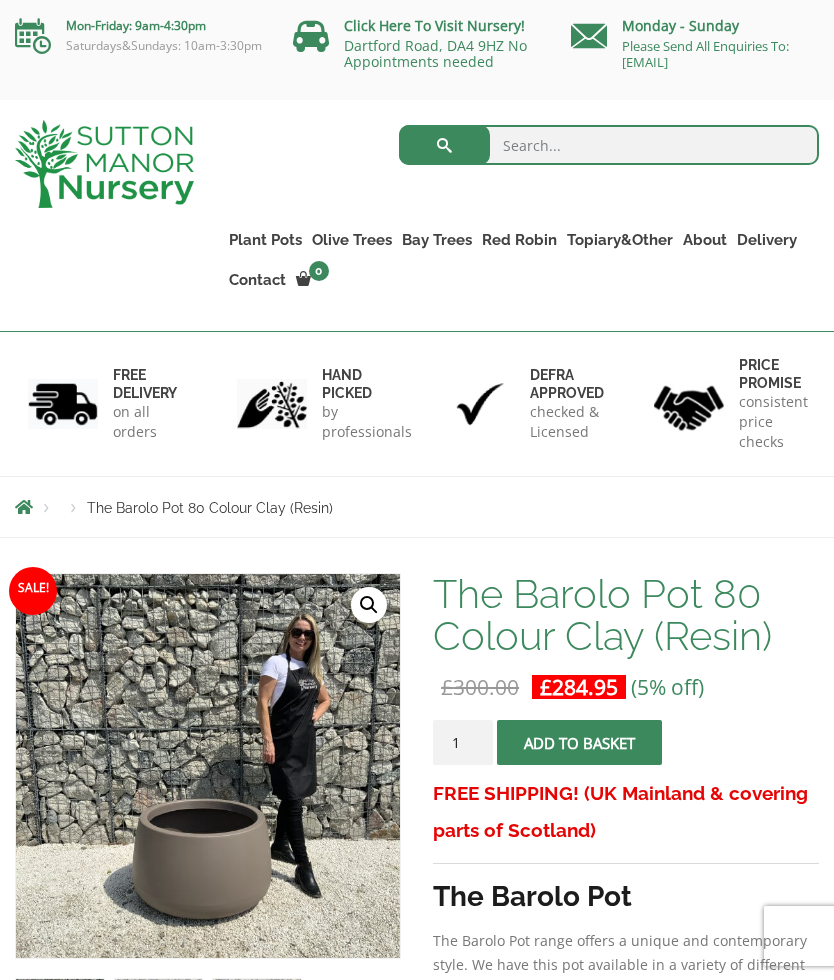 scroll, scrollTop: 0, scrollLeft: 0, axis: both 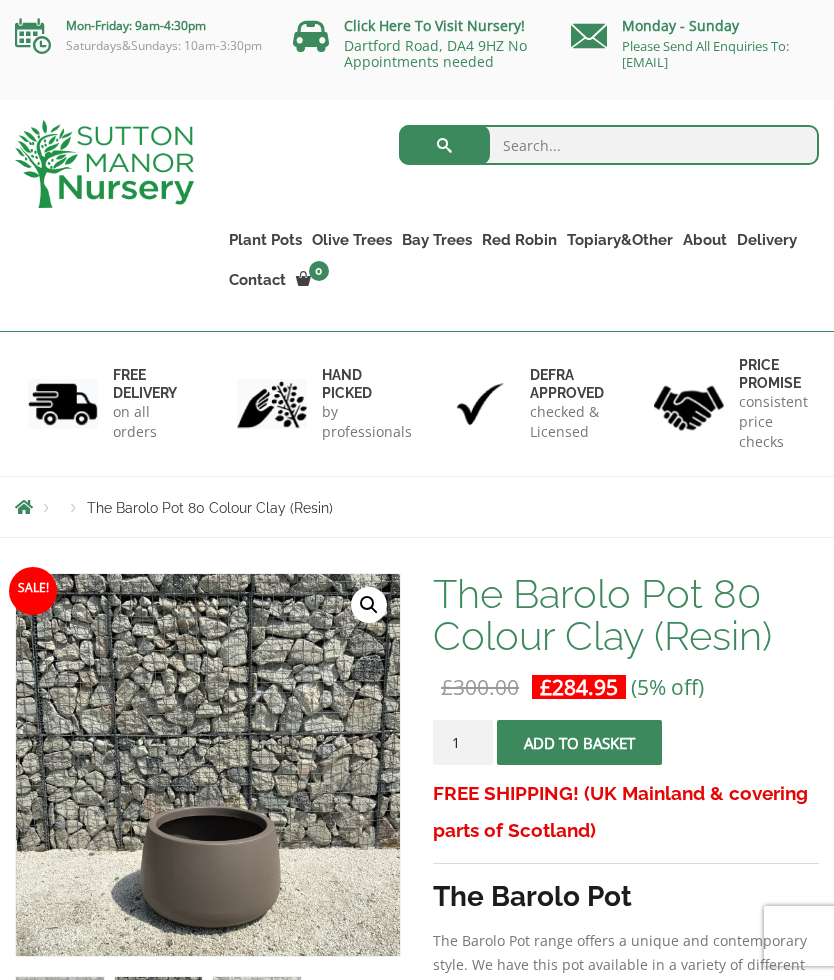 click on "🔍" at bounding box center (369, 605) 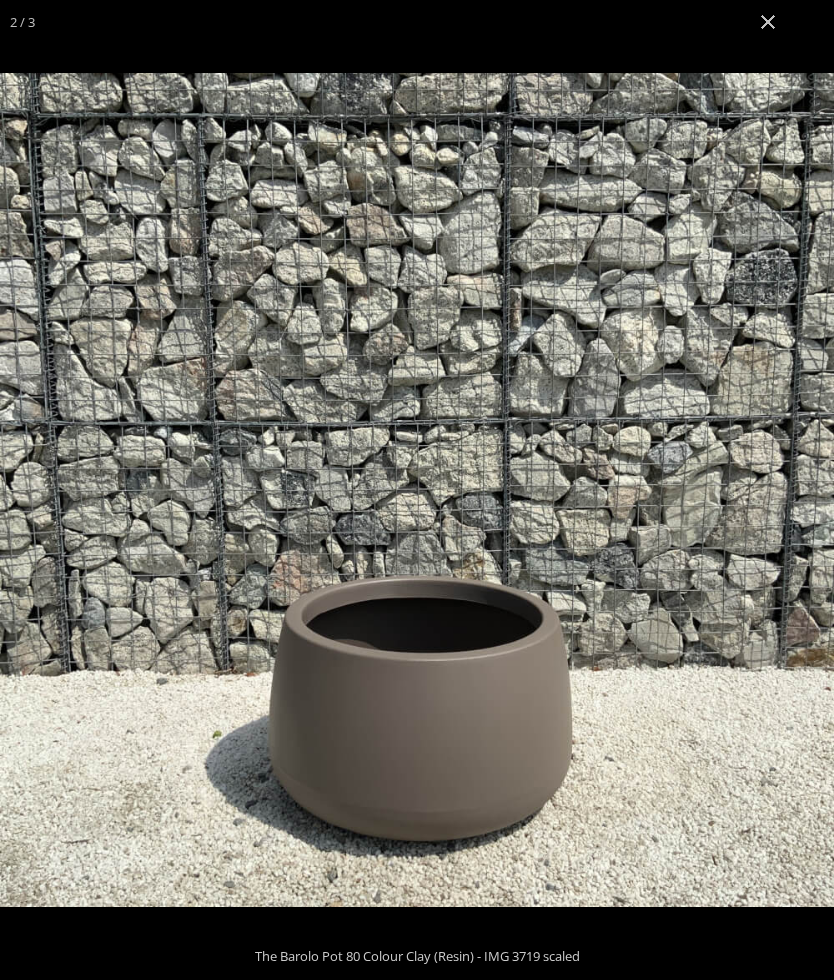 click at bounding box center (417, 490) 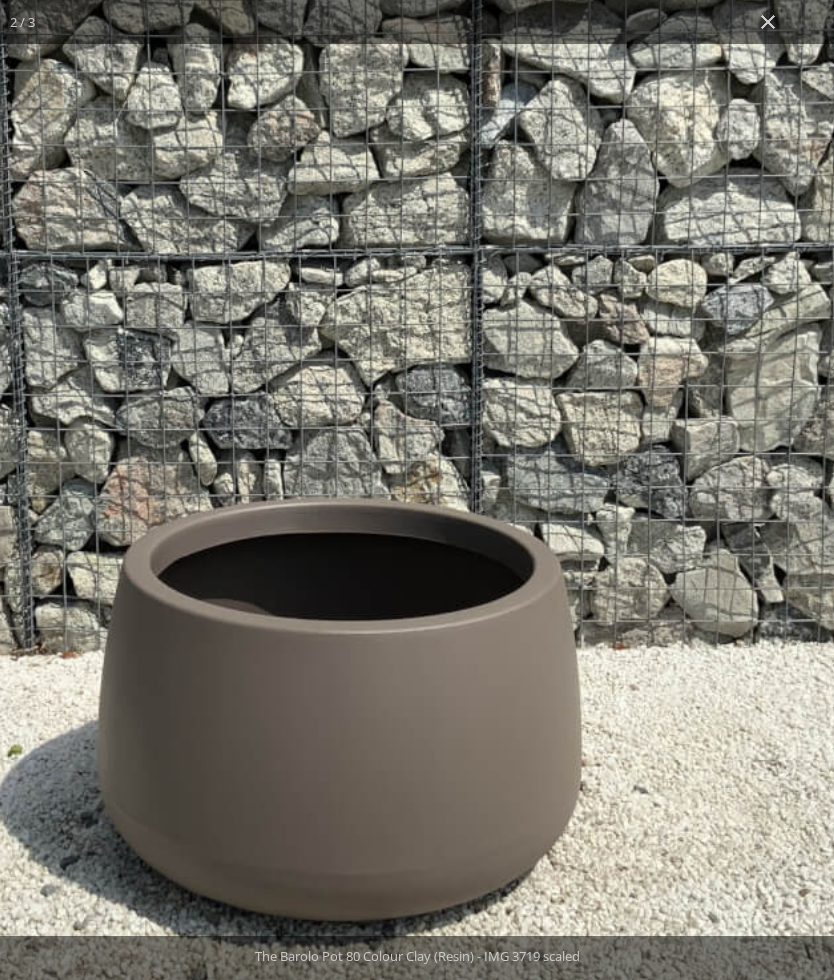 click at bounding box center (334, 361) 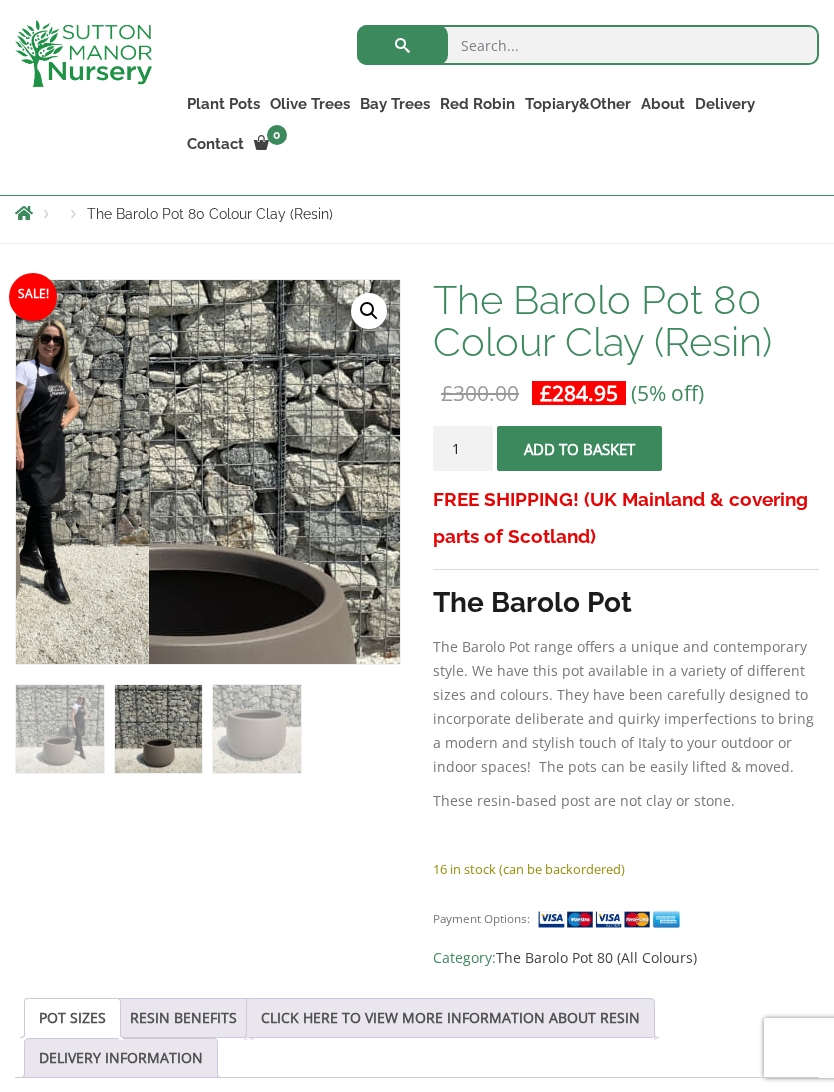 scroll, scrollTop: 274, scrollLeft: 0, axis: vertical 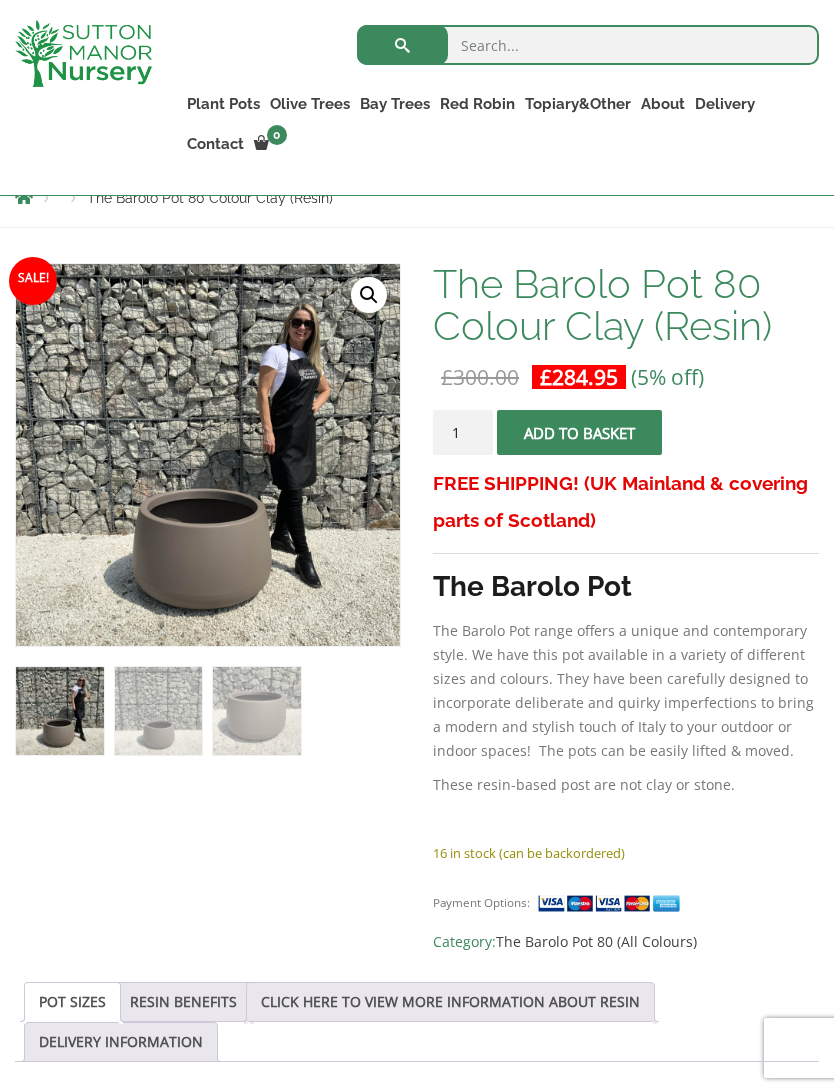 click at bounding box center [516, 764] 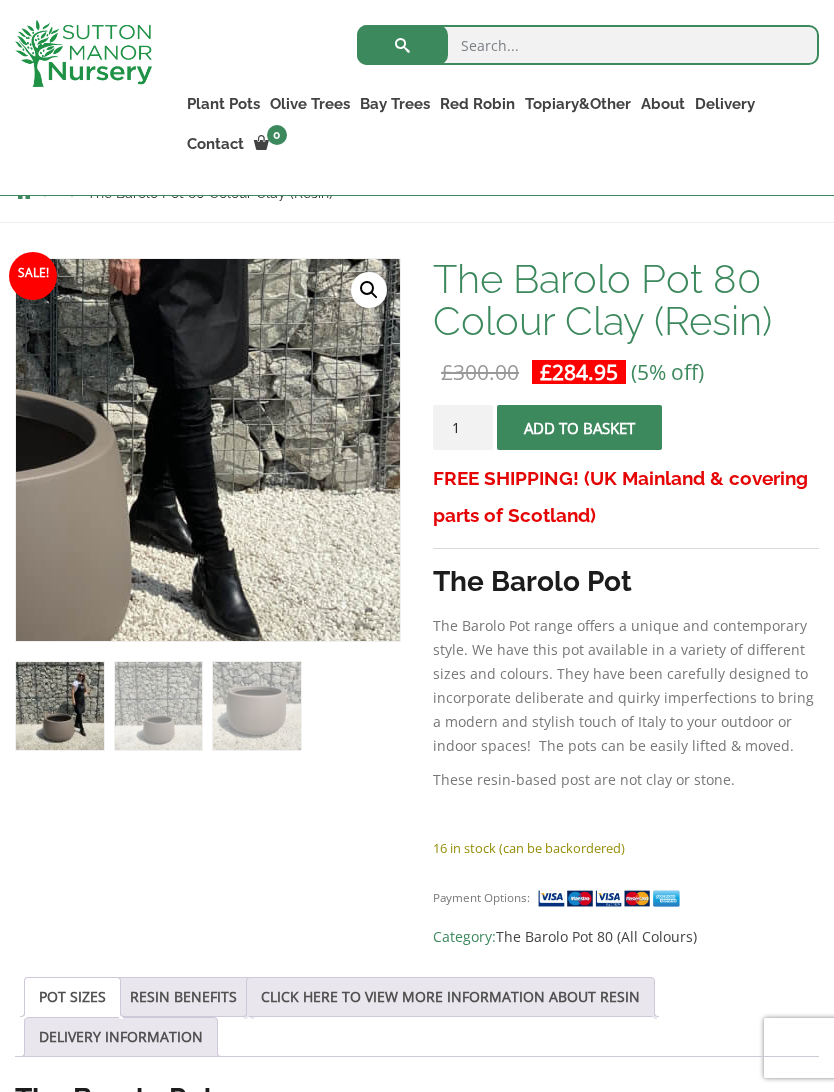 scroll, scrollTop: 311, scrollLeft: 0, axis: vertical 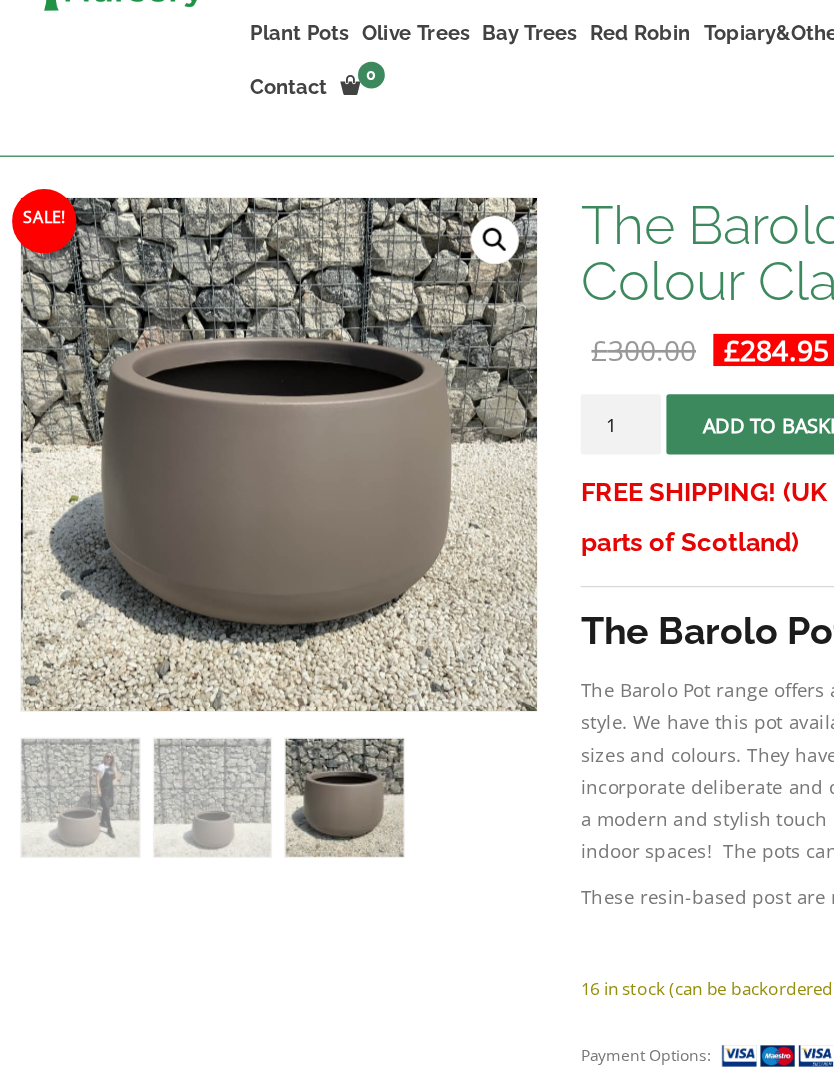 click on "🔍" at bounding box center [369, 258] 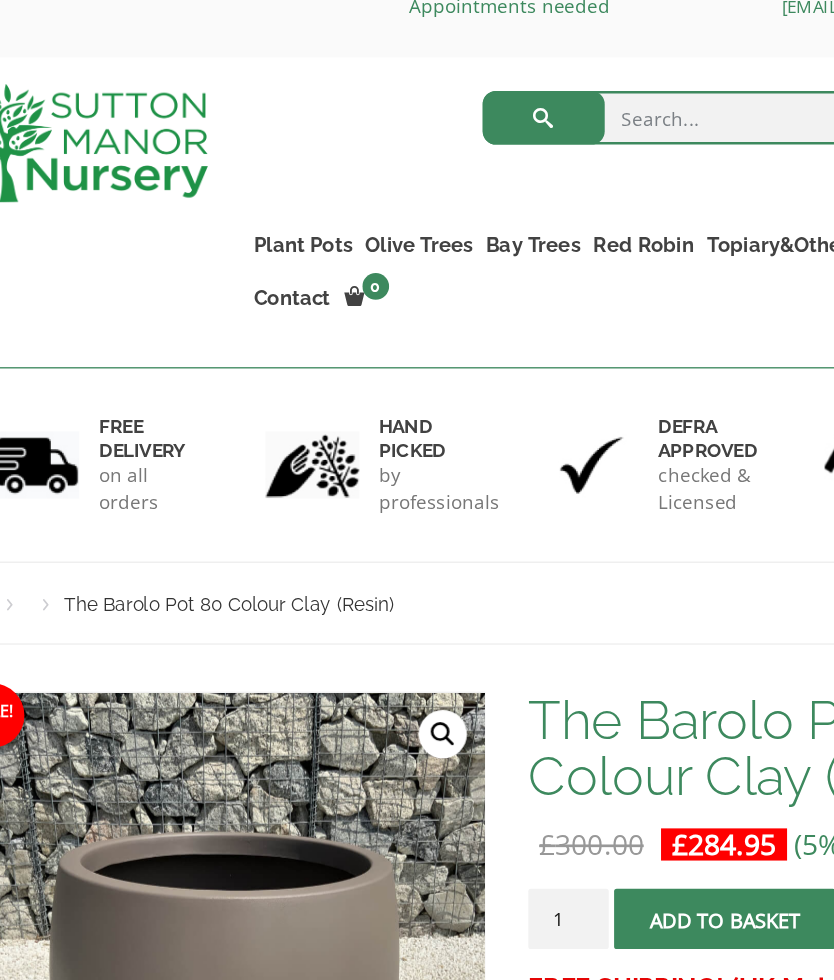 scroll, scrollTop: 0, scrollLeft: 0, axis: both 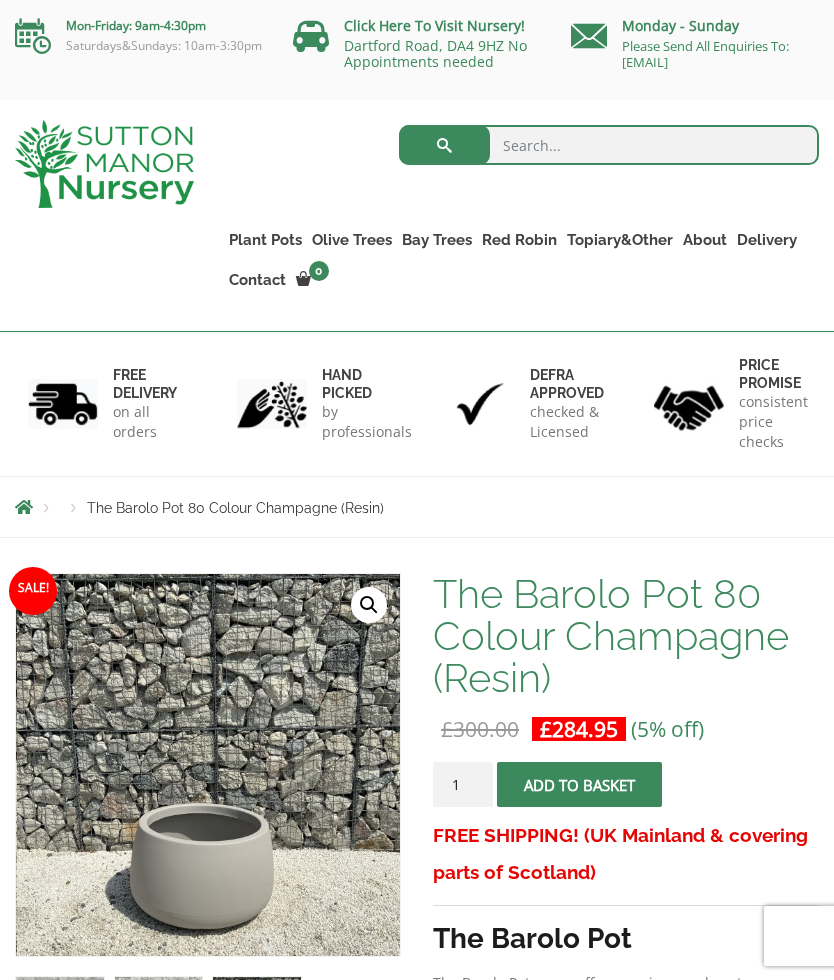 click on "🔍" at bounding box center (369, 605) 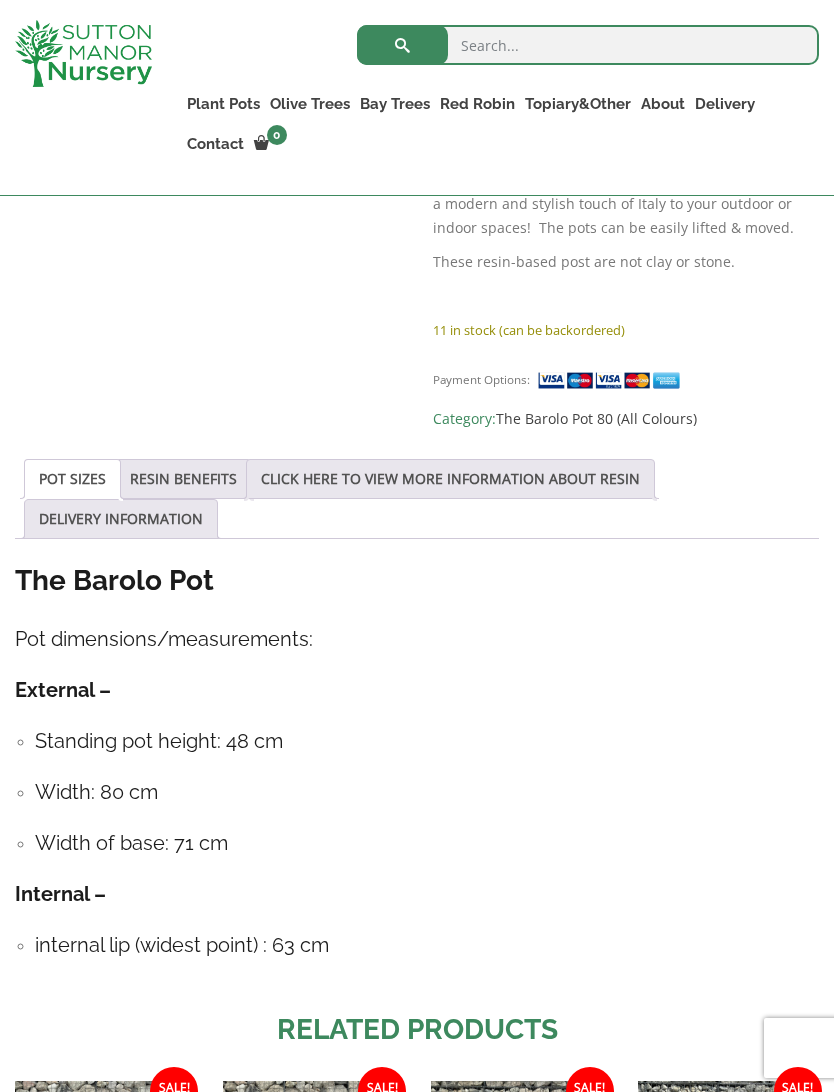 scroll, scrollTop: 829, scrollLeft: 0, axis: vertical 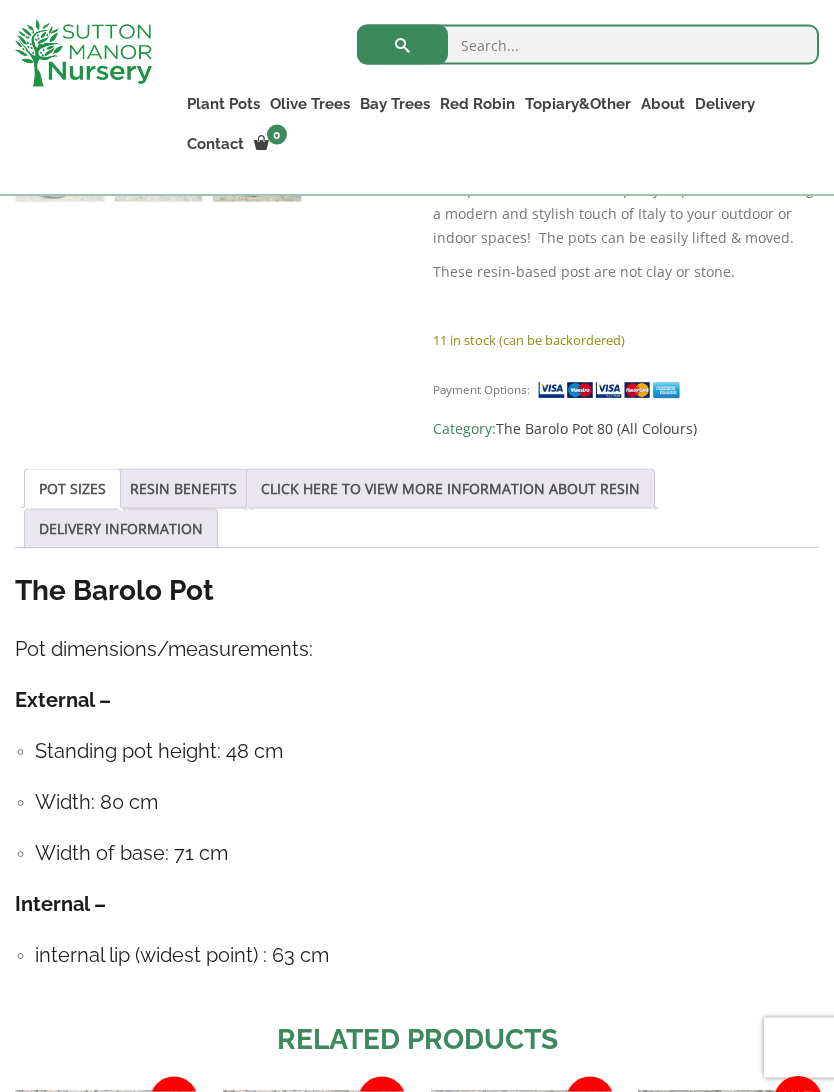 click on "RESIN BENEFITS" at bounding box center [183, 489] 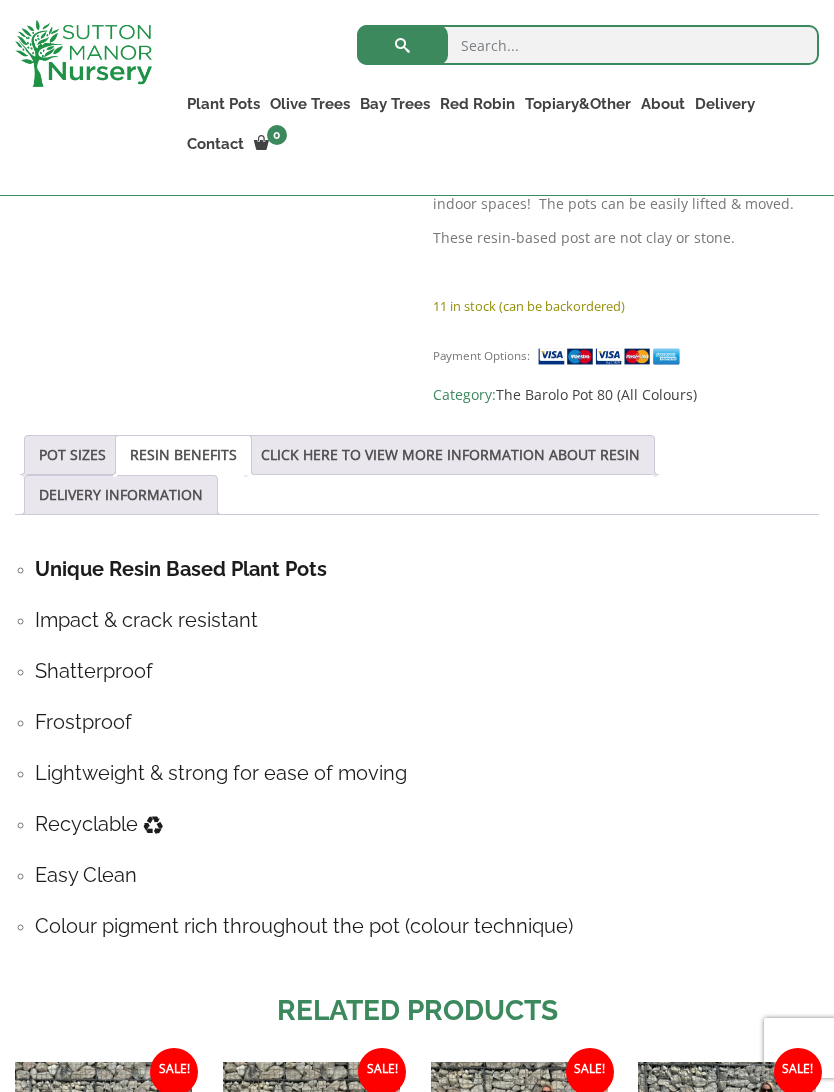 scroll, scrollTop: 860, scrollLeft: 0, axis: vertical 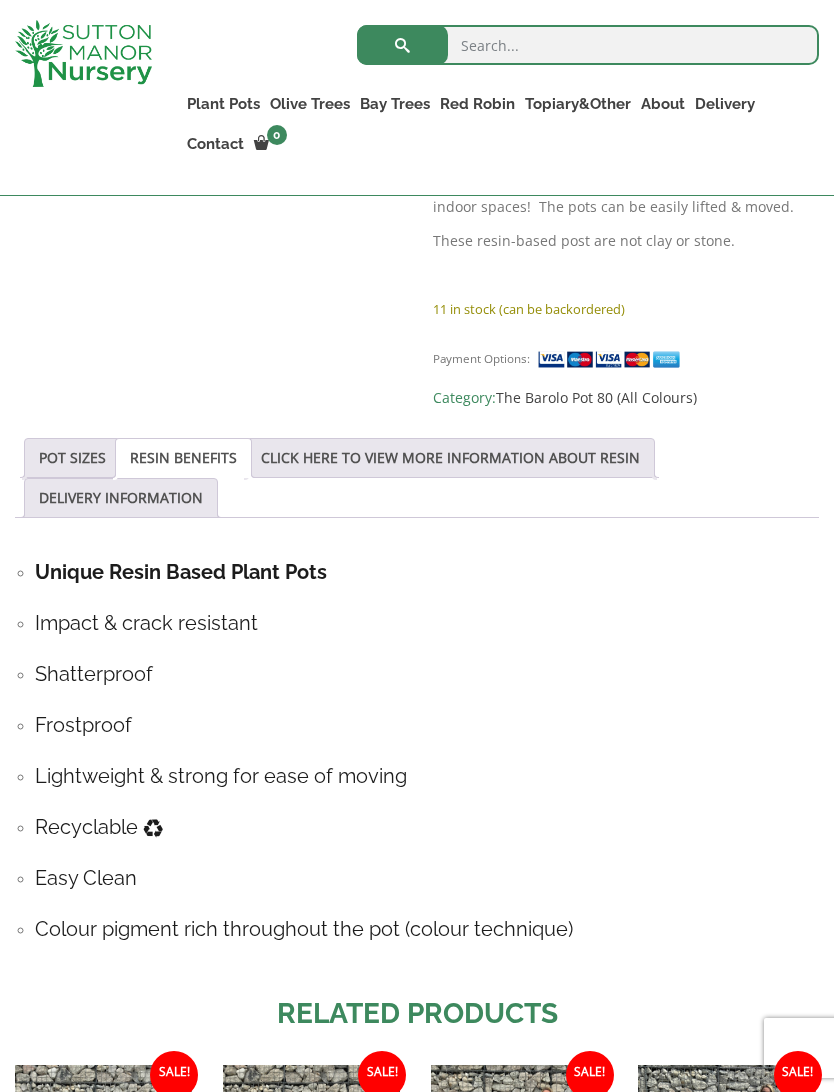 click on "POT SIZES" at bounding box center [72, 458] 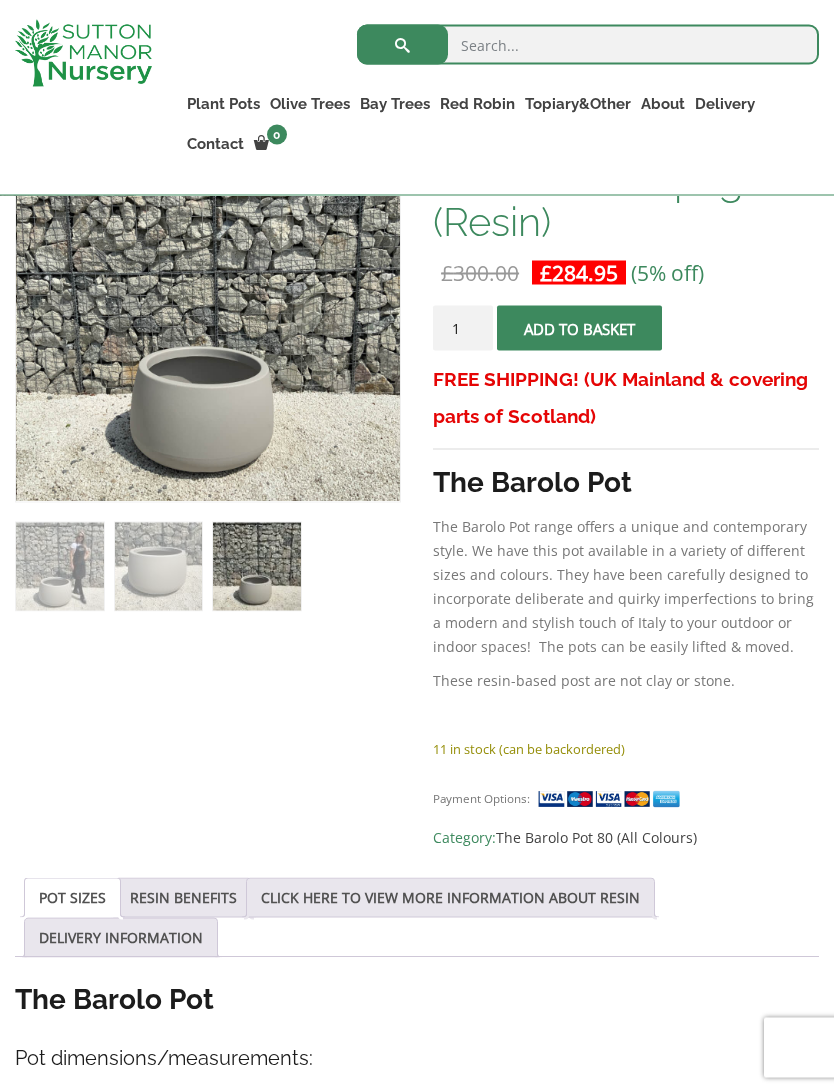 scroll, scrollTop: 414, scrollLeft: 0, axis: vertical 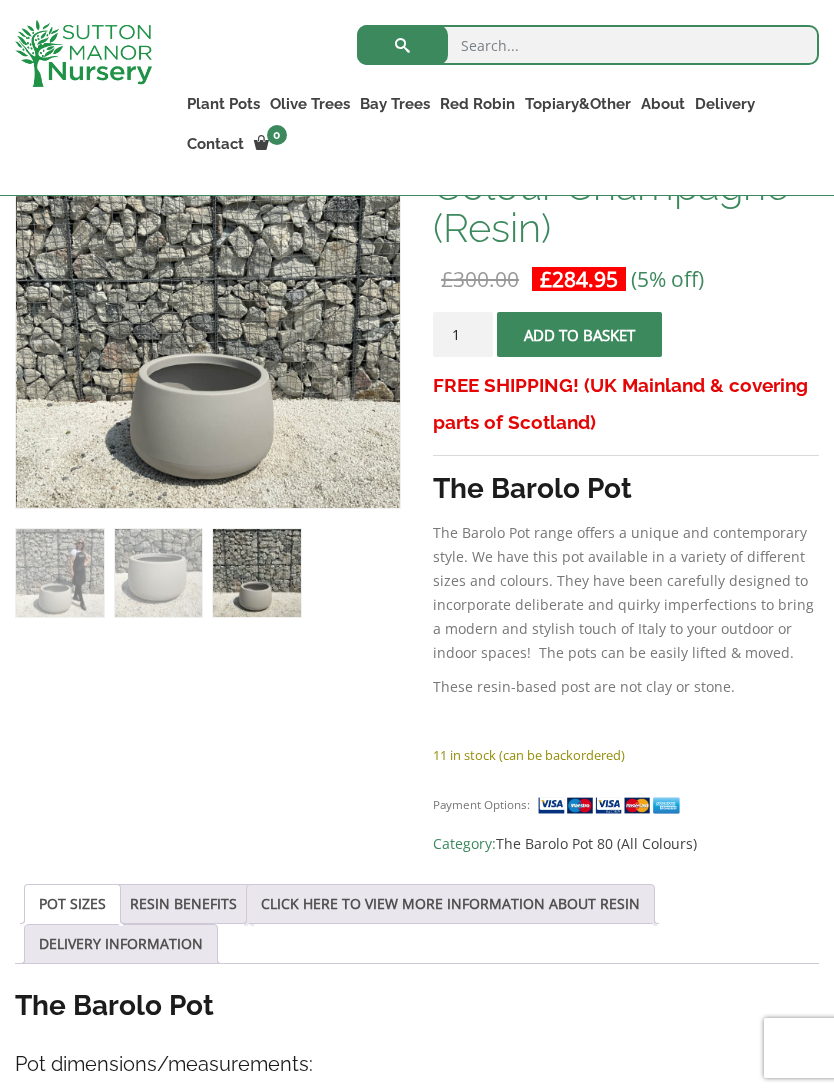 click on "CLICK HERE TO VIEW MORE INFORMATION ABOUT RESIN" at bounding box center [450, 904] 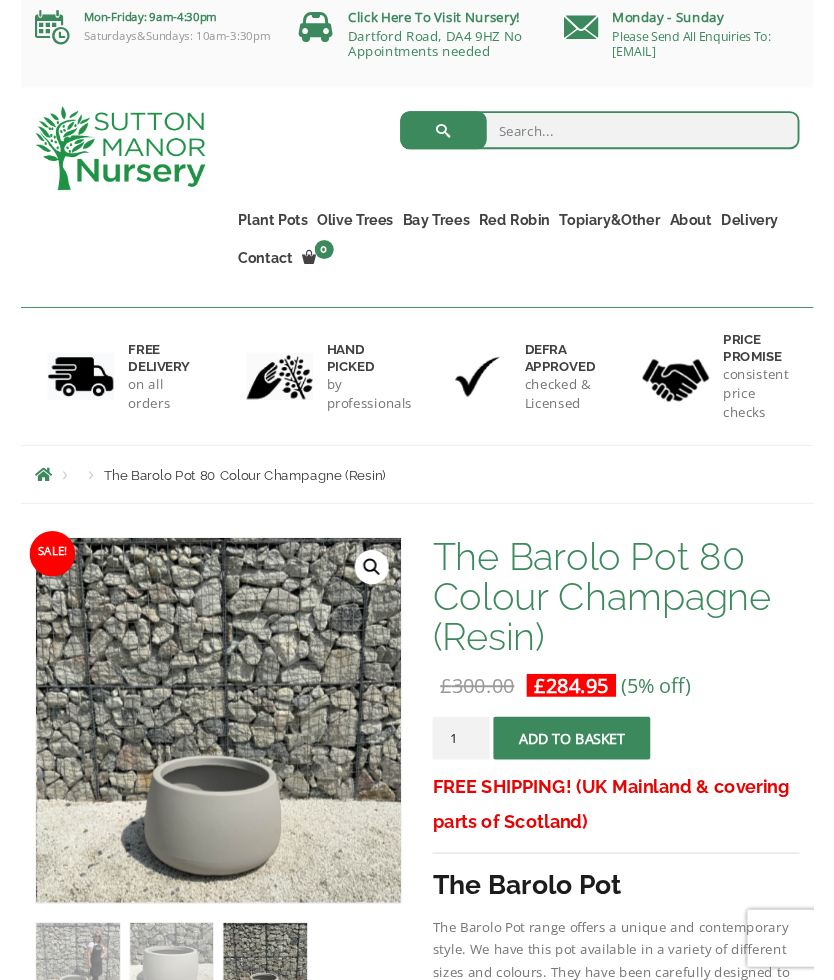 scroll, scrollTop: 27, scrollLeft: 0, axis: vertical 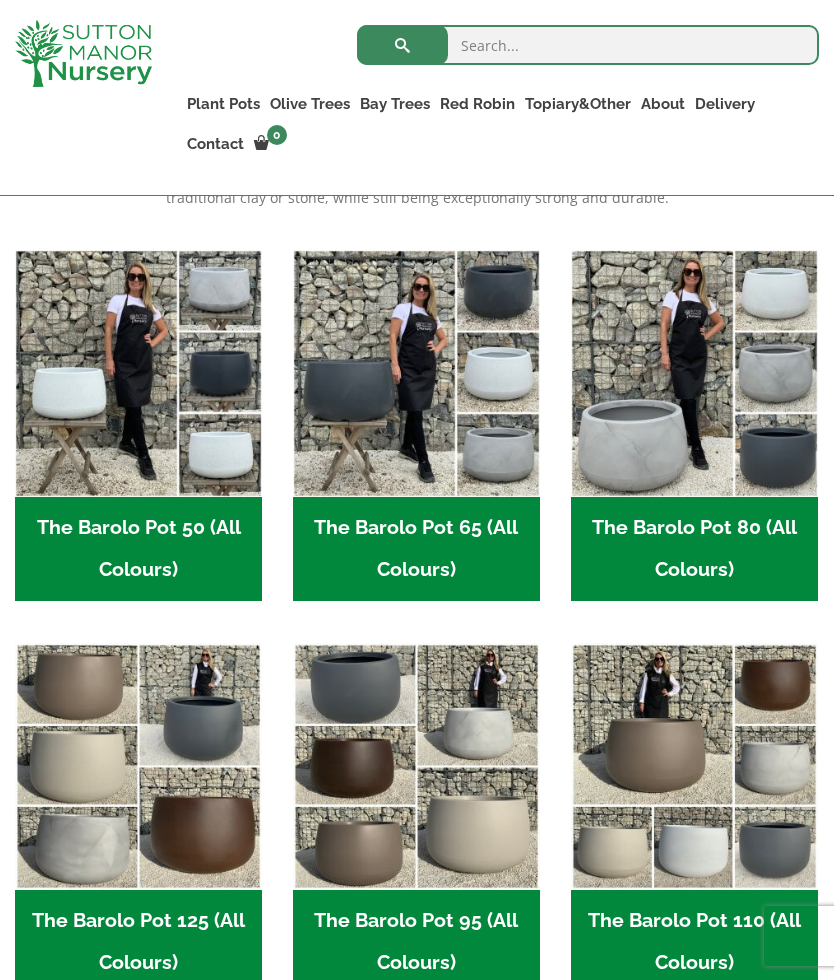 click on "Contact" at bounding box center (215, 144) 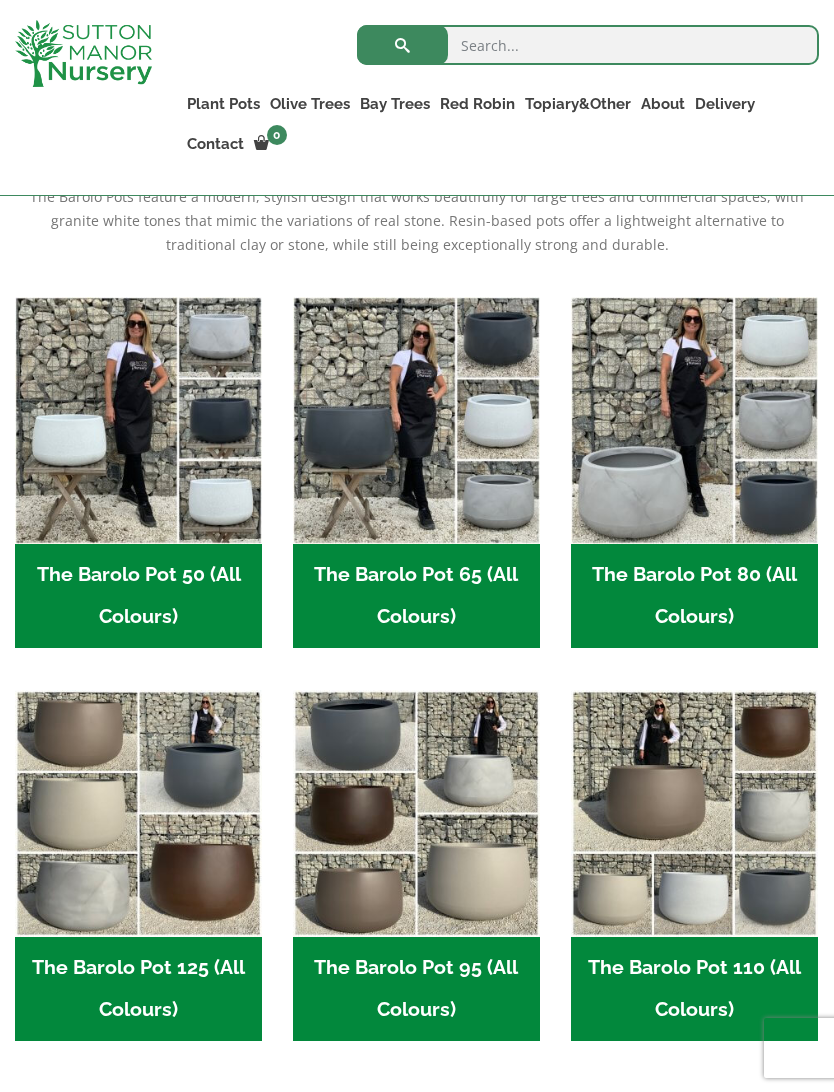 scroll, scrollTop: 482, scrollLeft: 0, axis: vertical 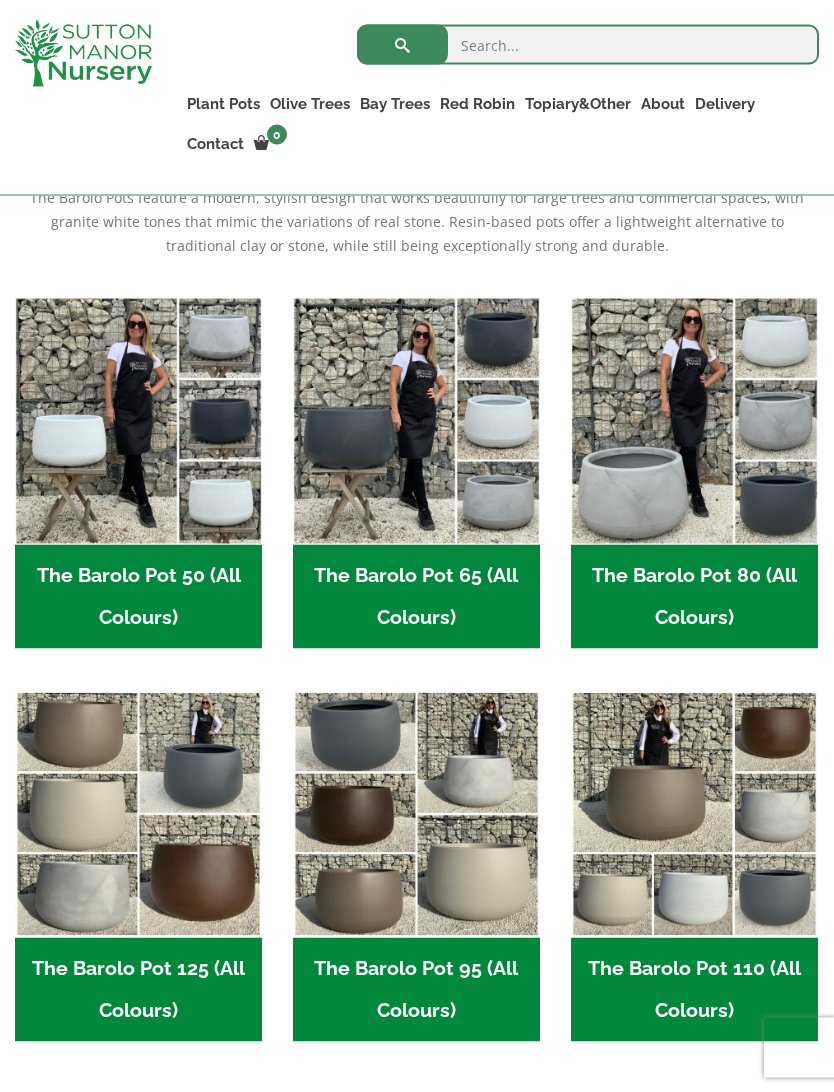 click on "The Barolo Pot 80 (All Colours)  (6)" at bounding box center (694, 597) 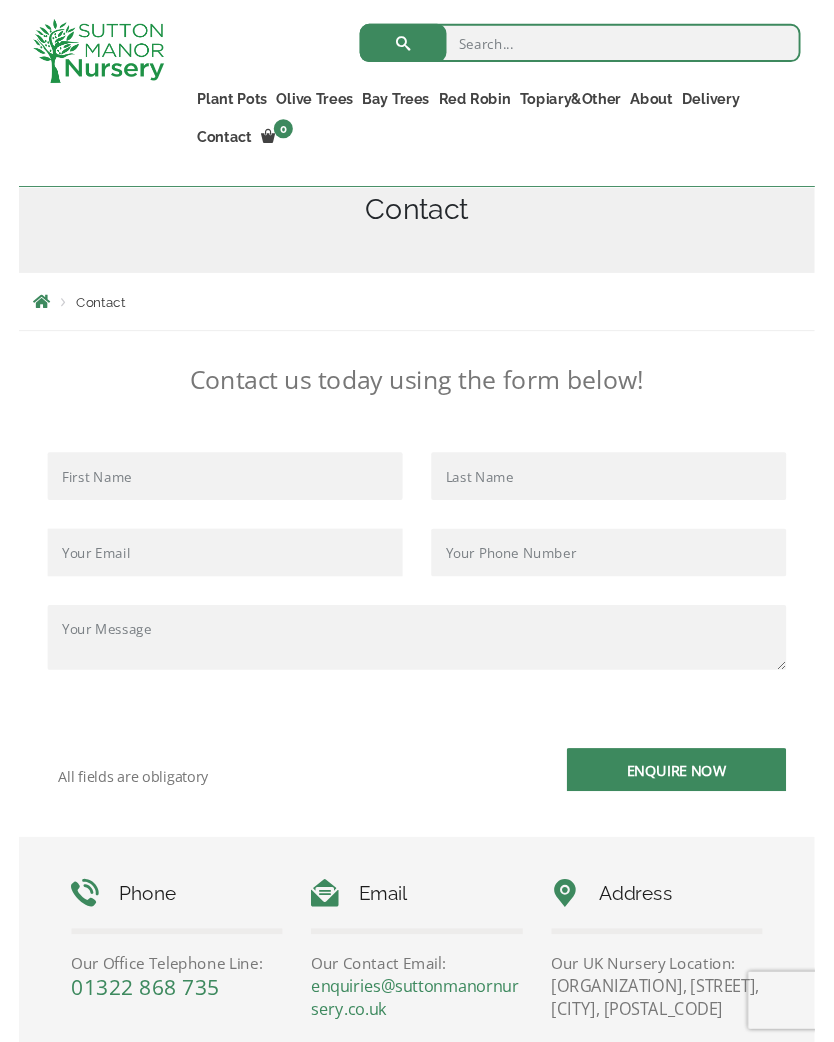 scroll, scrollTop: 285, scrollLeft: 0, axis: vertical 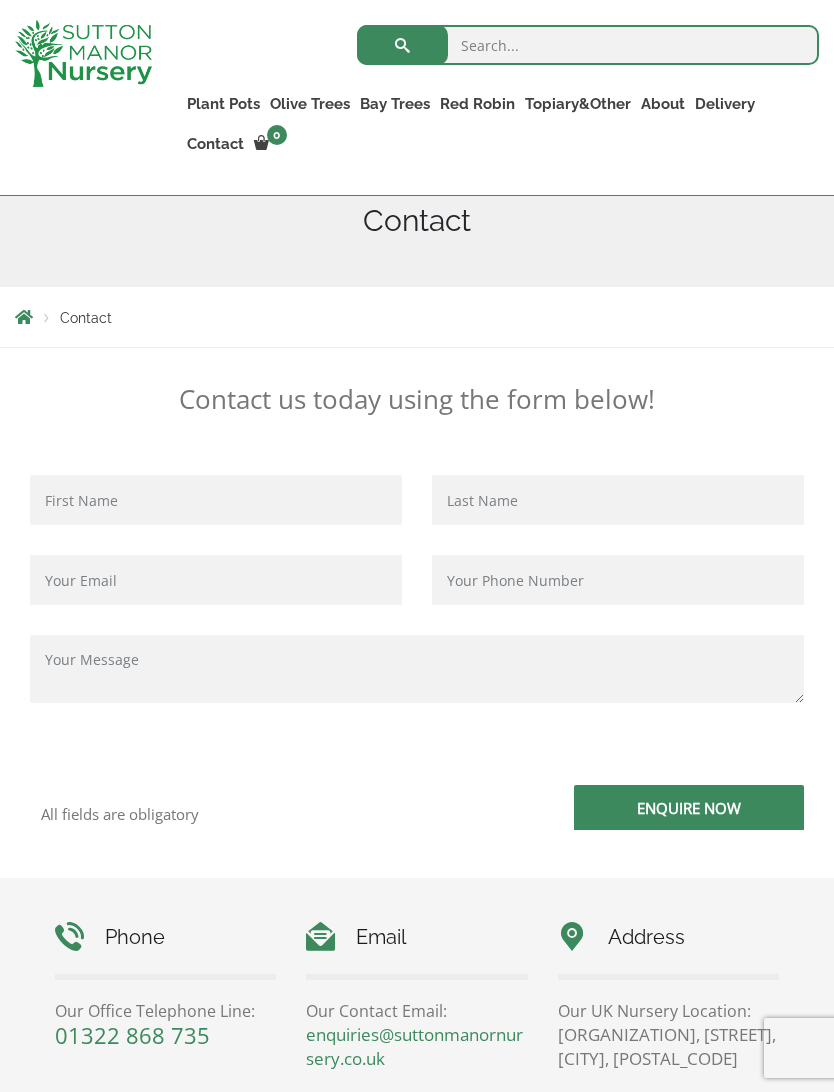 click at bounding box center (216, 500) 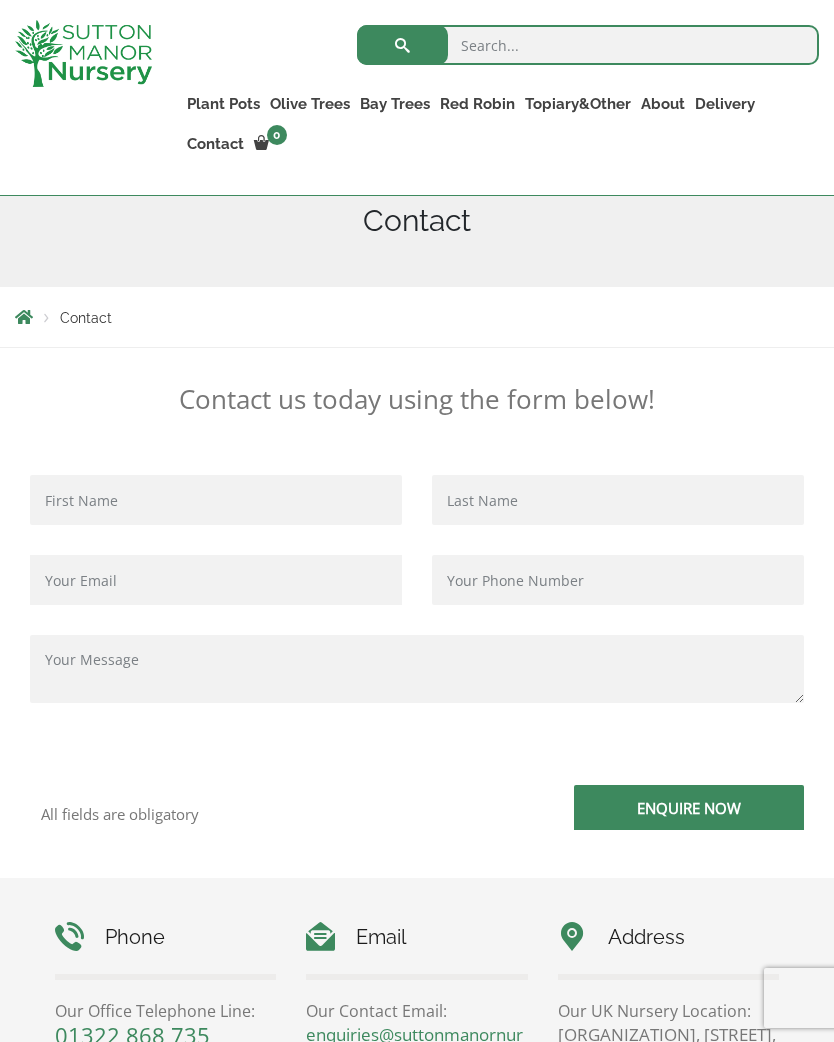 type on "[FIRST] [LAST]" 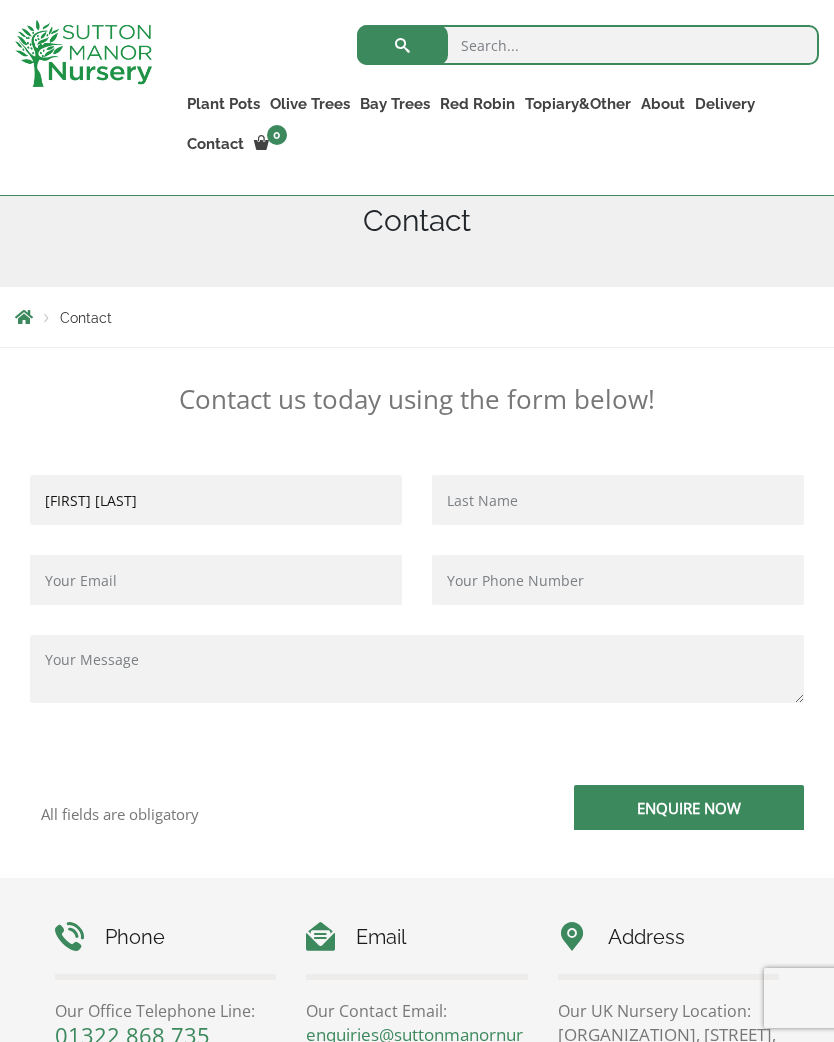 type on "[EMAIL]" 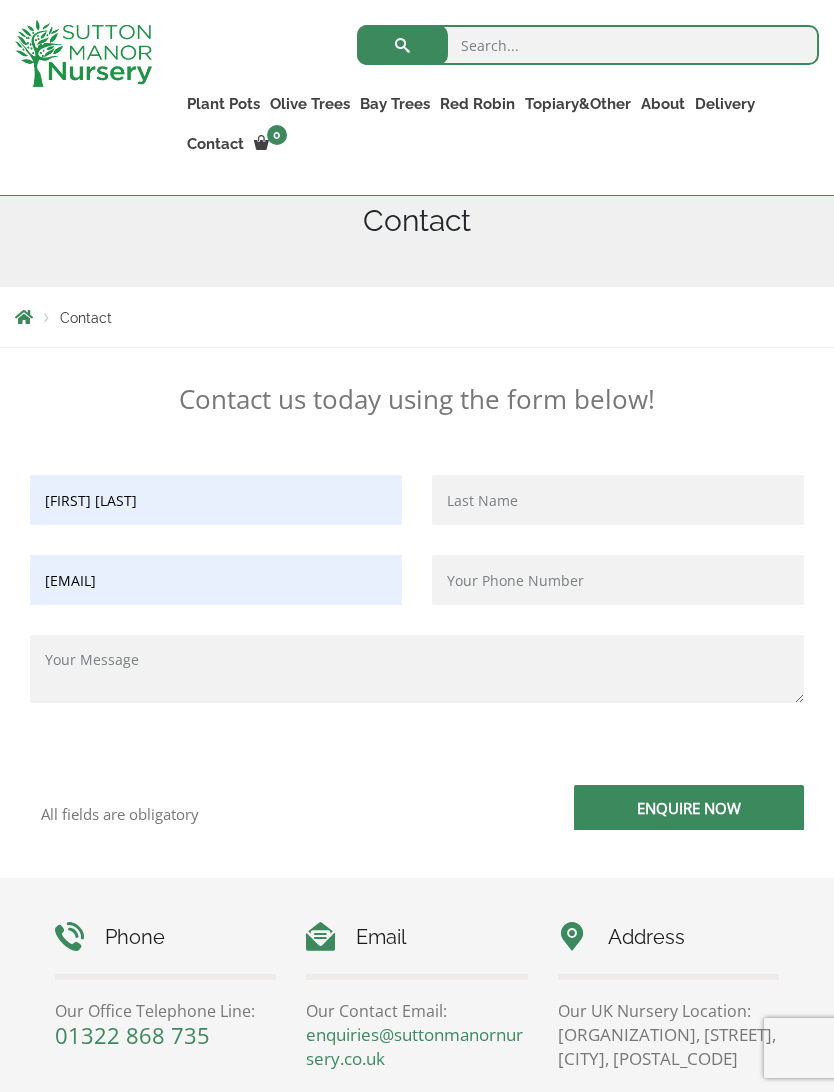 click at bounding box center (618, 500) 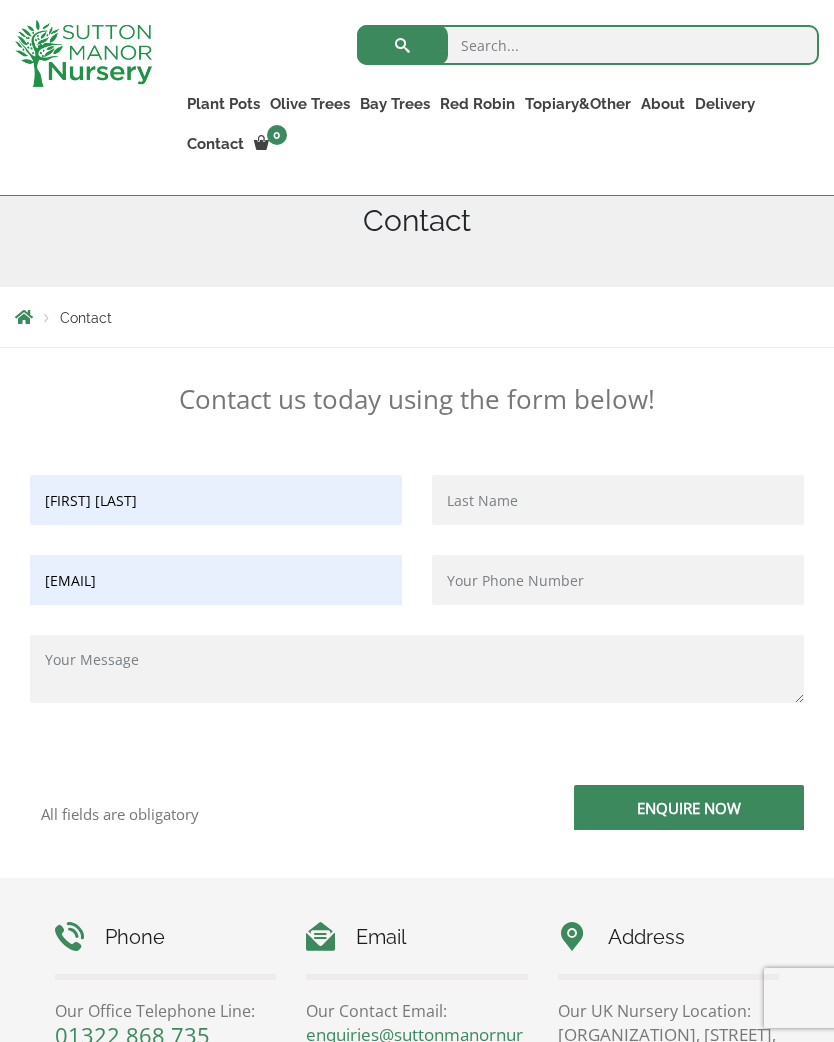 type on "Sweetman" 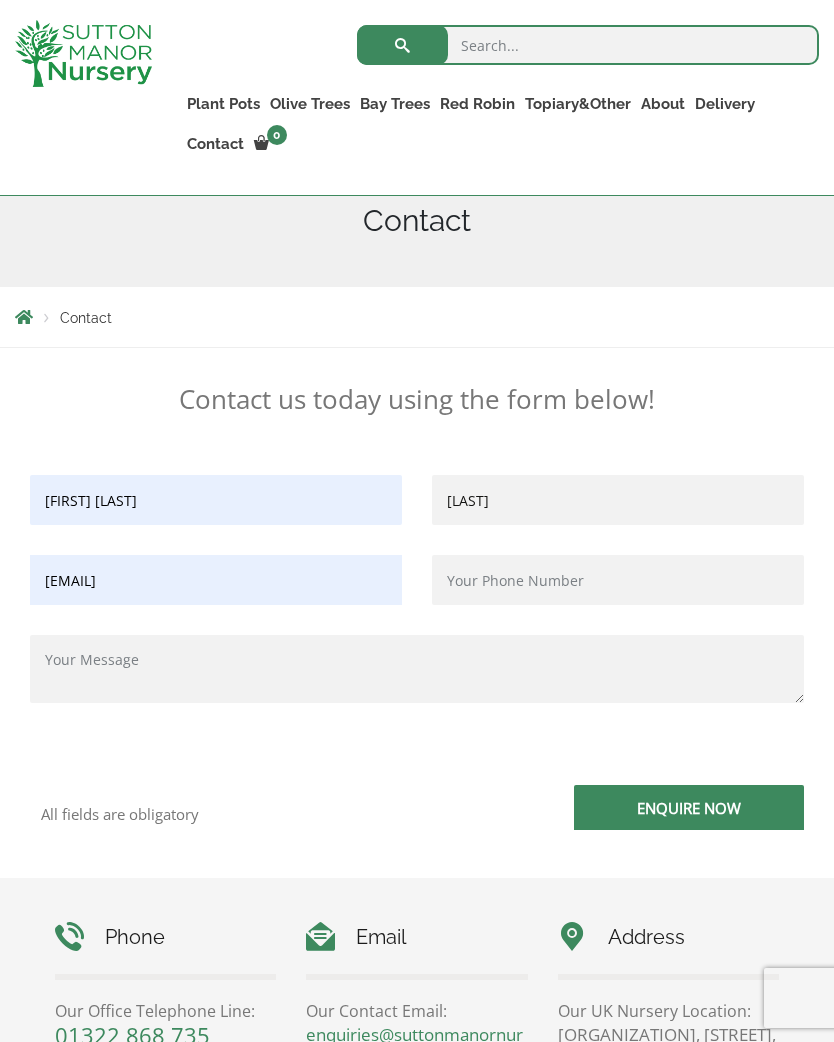 type on "07776212961" 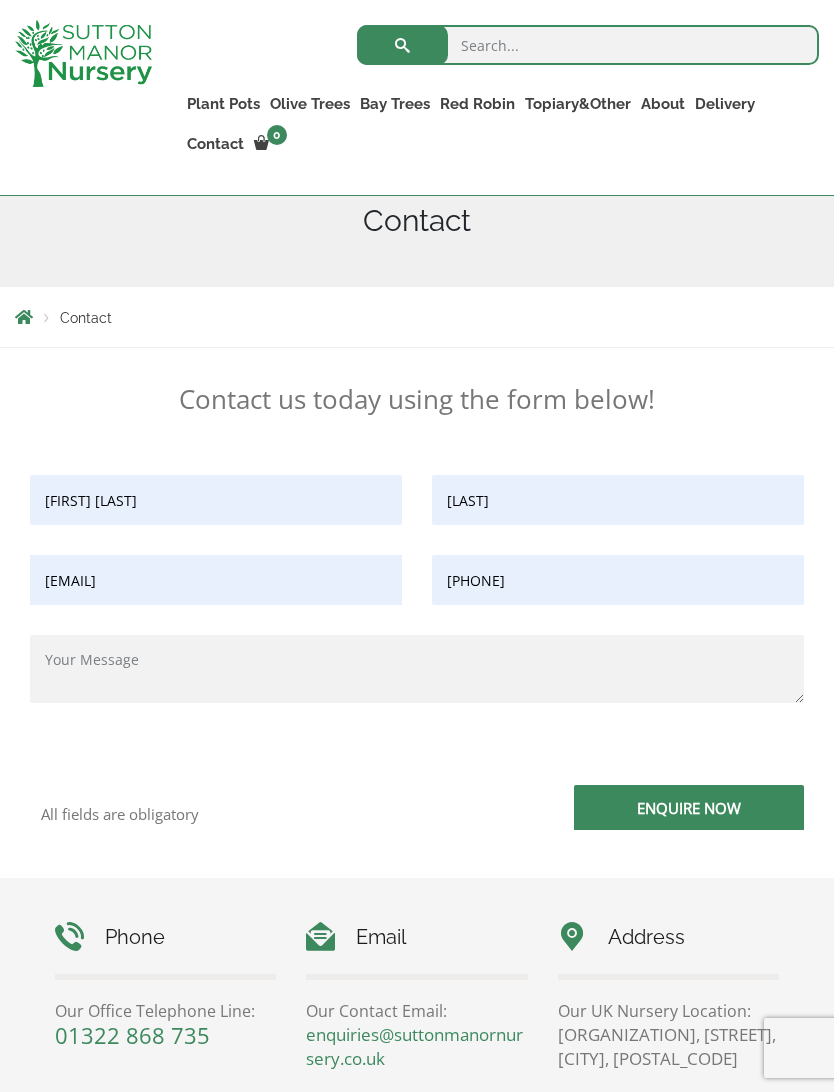 click at bounding box center (417, 669) 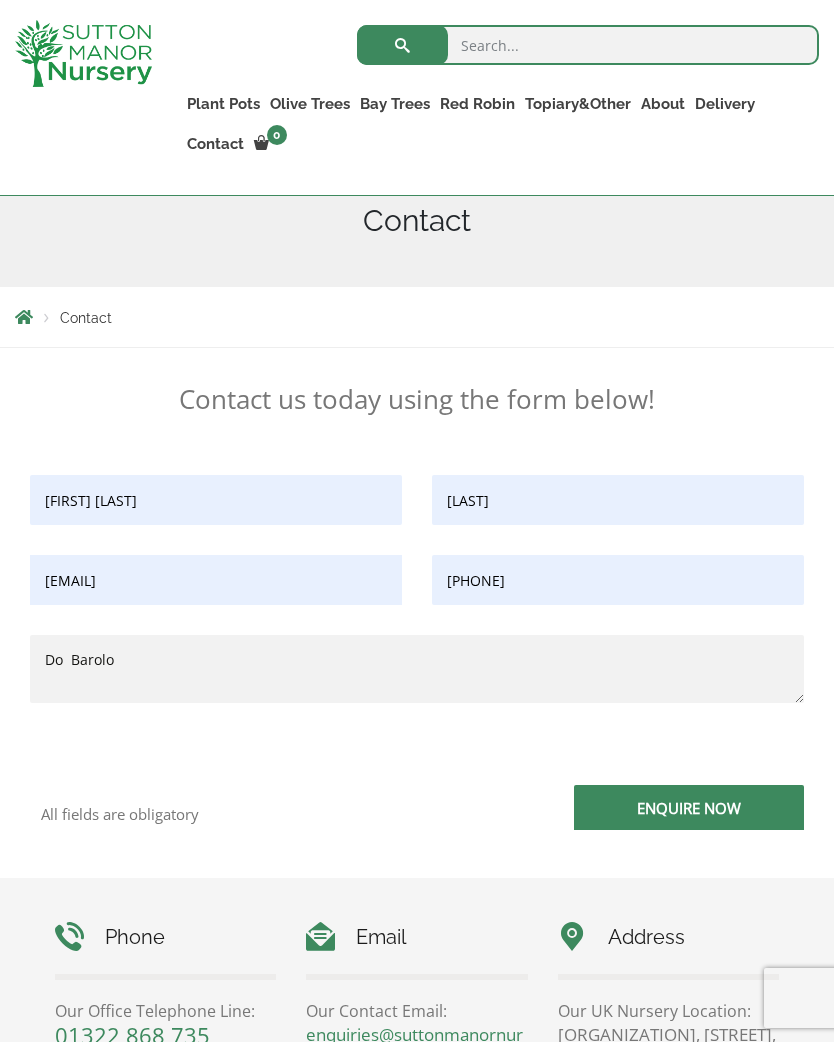 click on "Do  Barolo" at bounding box center (417, 669) 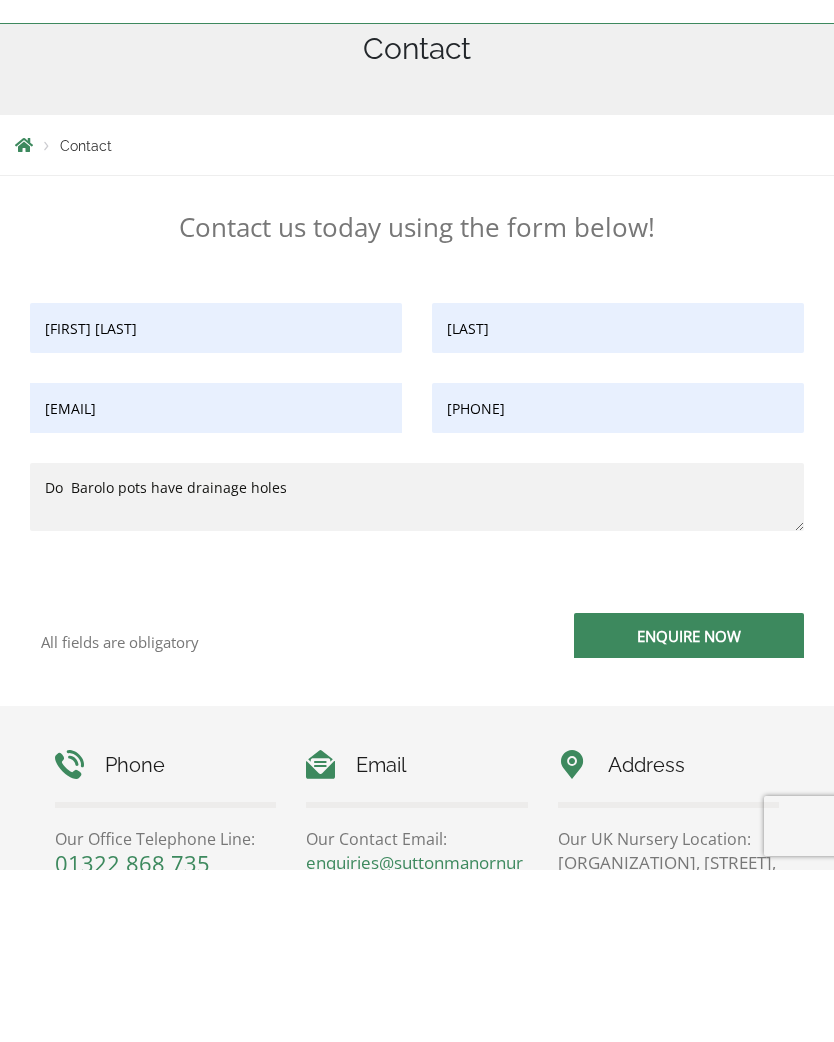type on "Do  Barolo pots have drainage holes" 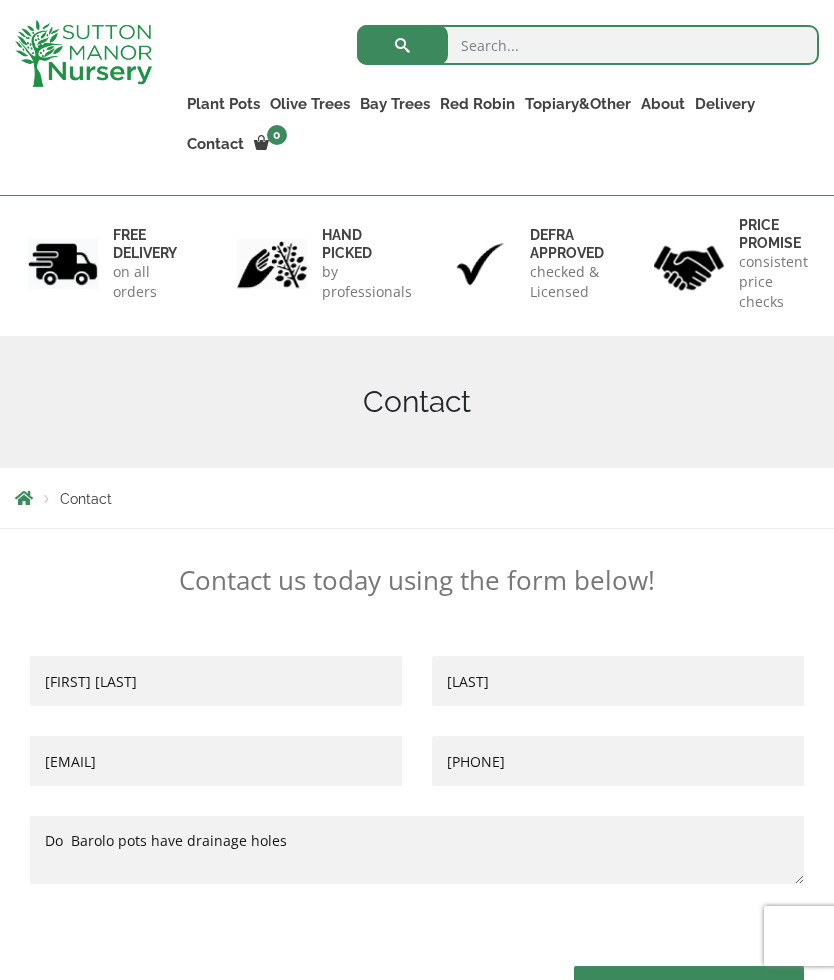 scroll, scrollTop: 0, scrollLeft: 0, axis: both 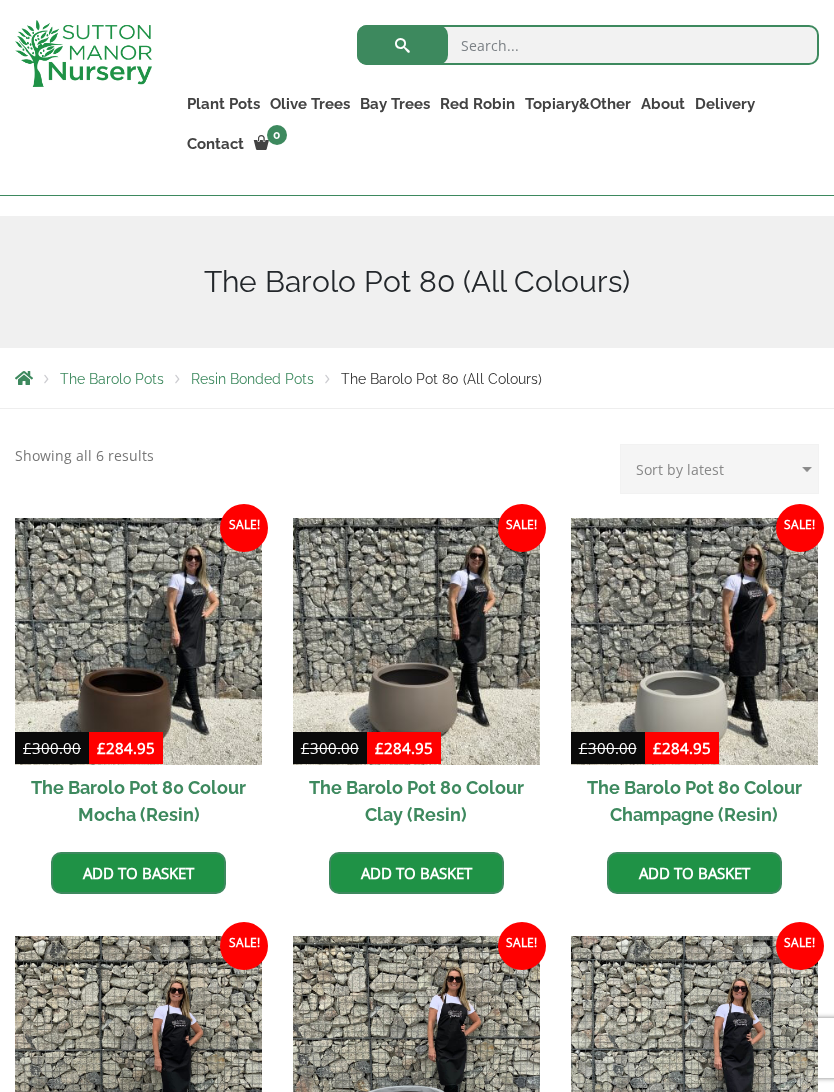 click at bounding box center (694, 641) 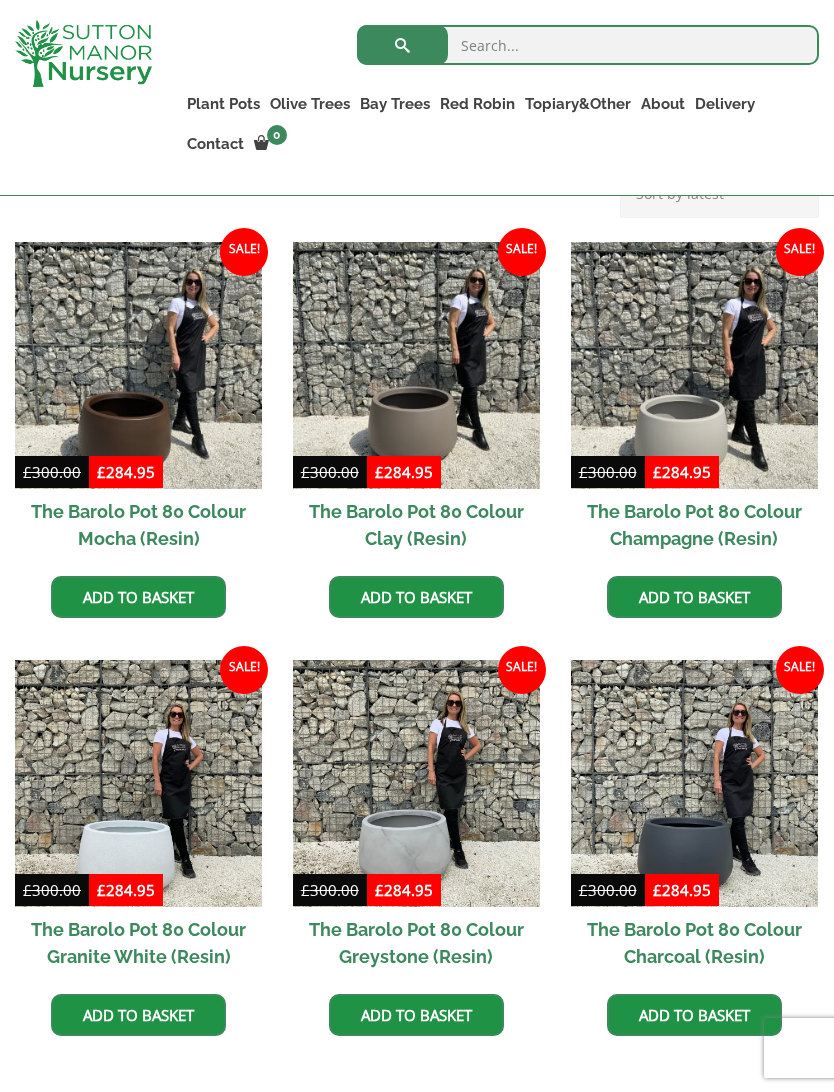 scroll, scrollTop: 502, scrollLeft: 0, axis: vertical 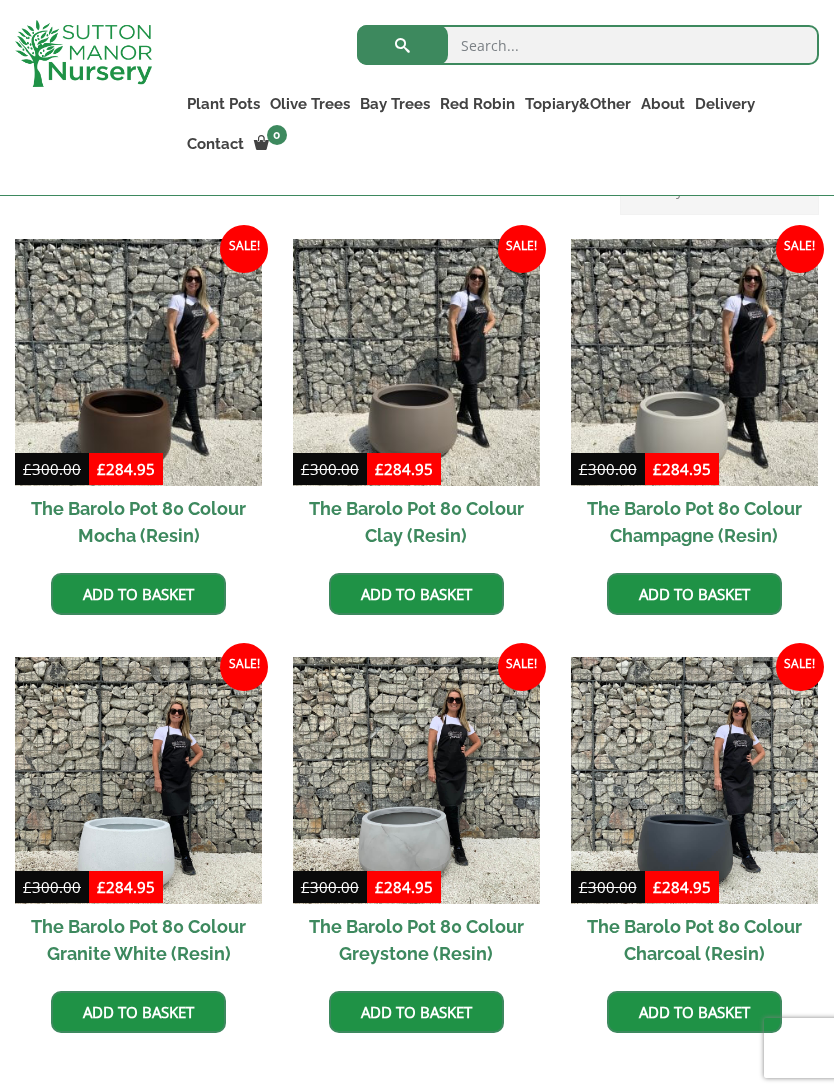 click at bounding box center [138, 780] 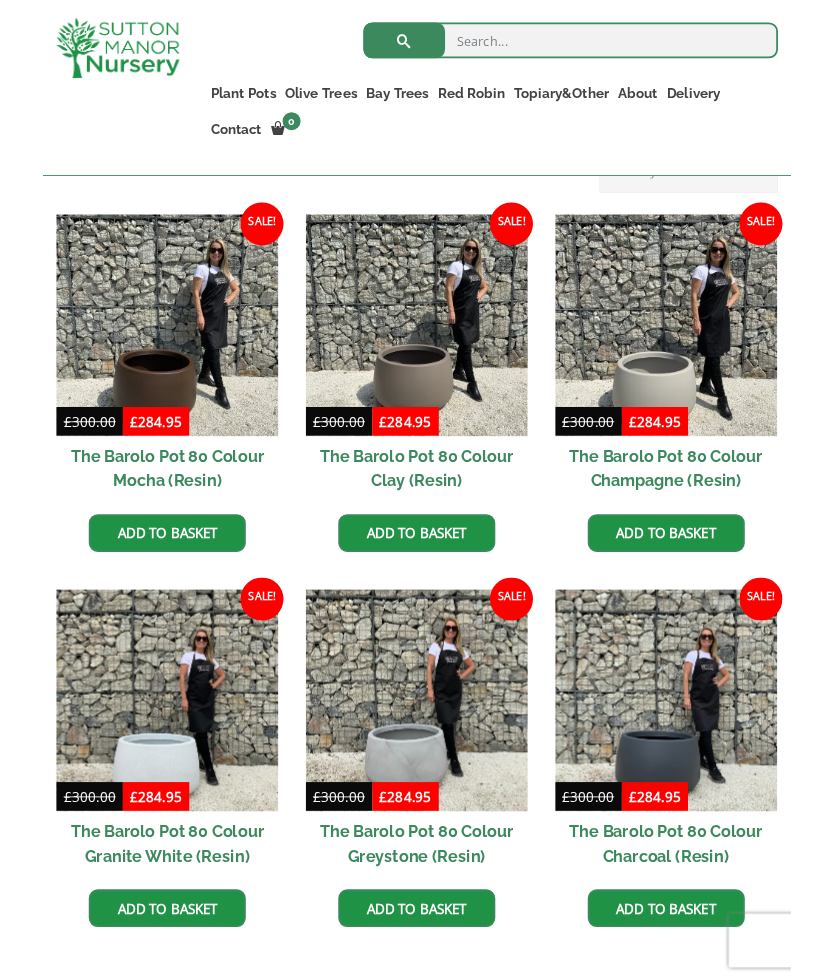 scroll, scrollTop: 502, scrollLeft: 0, axis: vertical 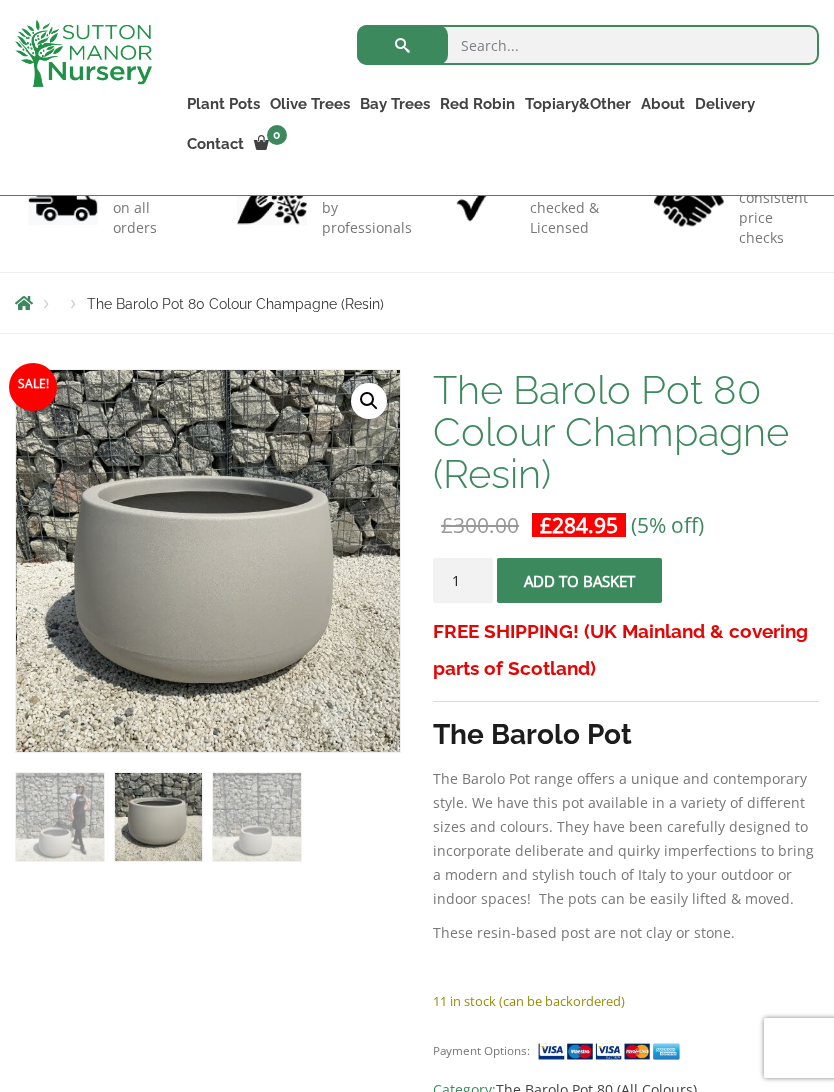 click on "🔍" at bounding box center (369, 401) 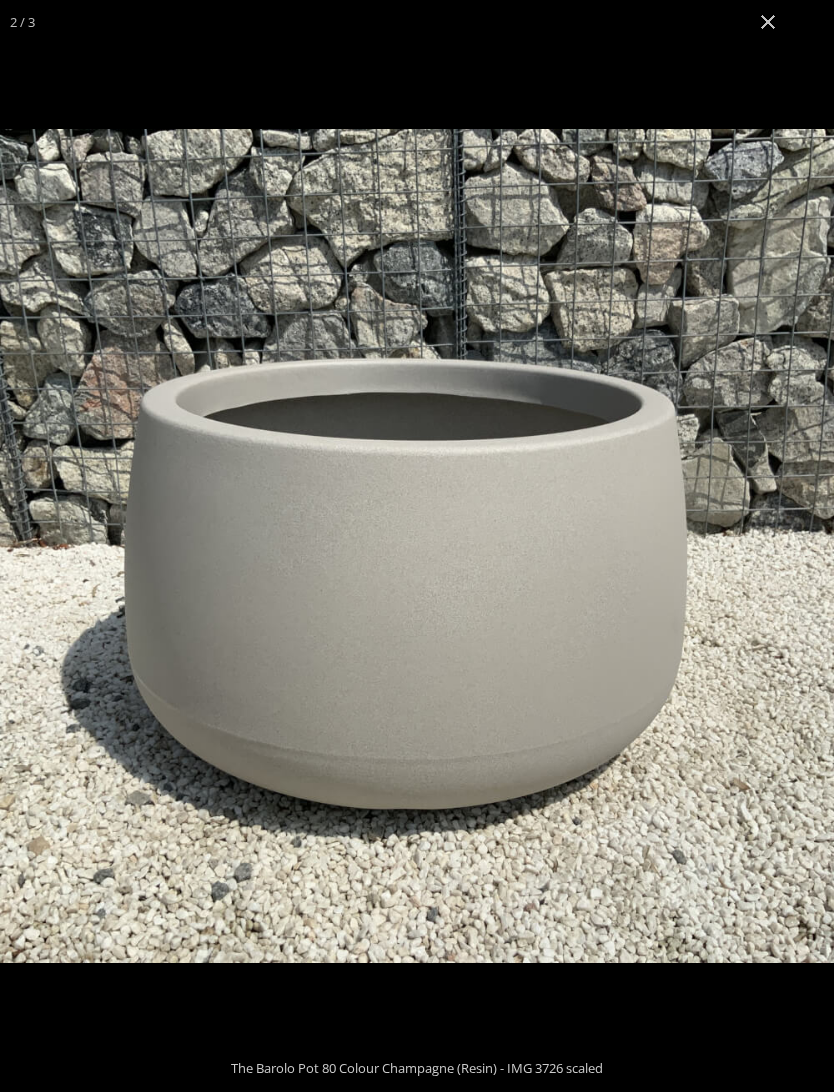click at bounding box center [768, 22] 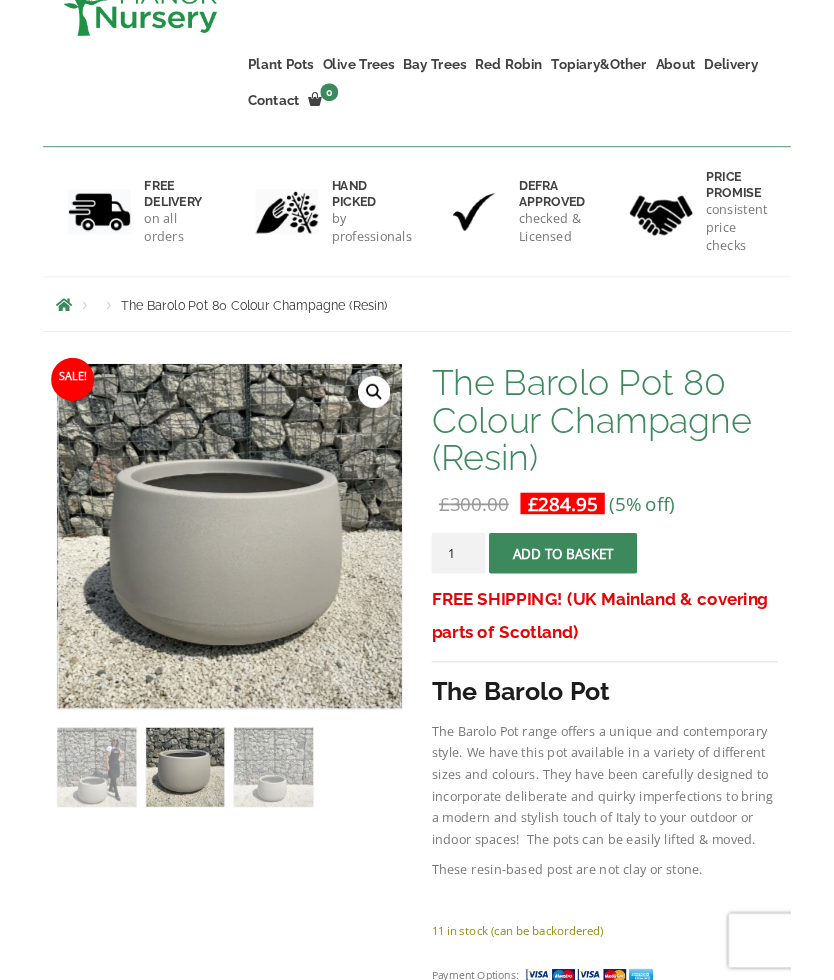 scroll, scrollTop: 0, scrollLeft: 0, axis: both 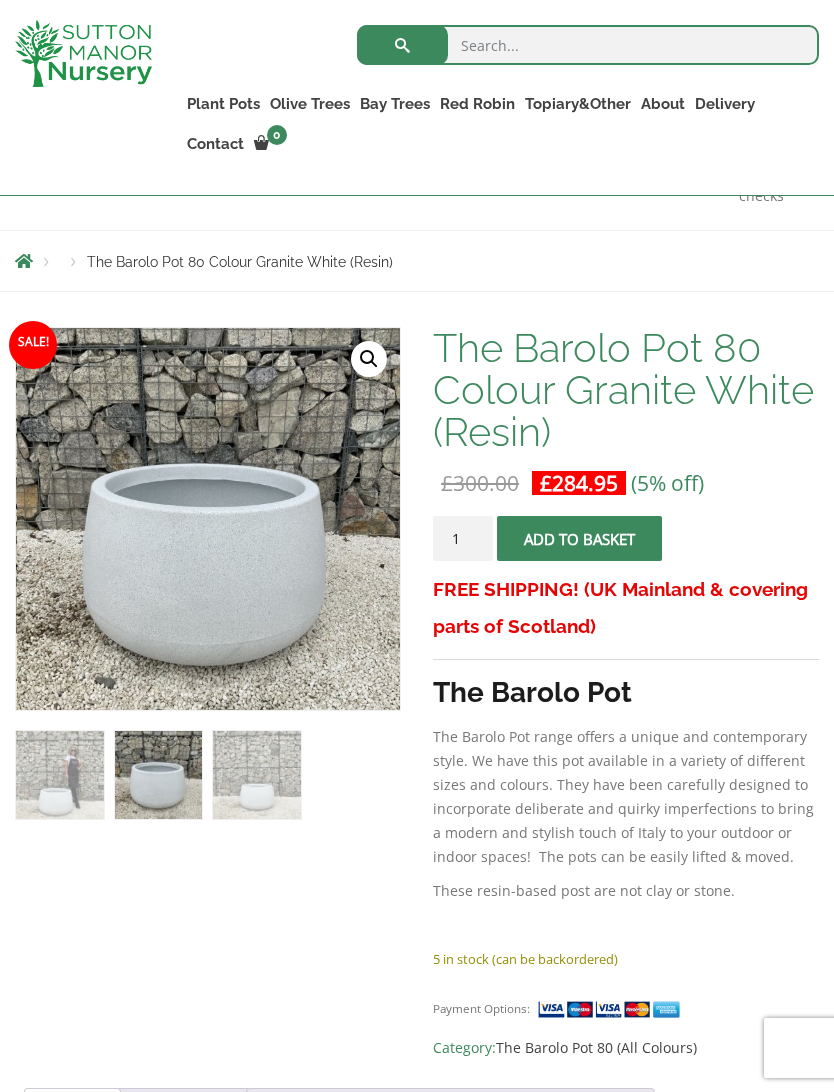 click on "🔍" at bounding box center (369, 359) 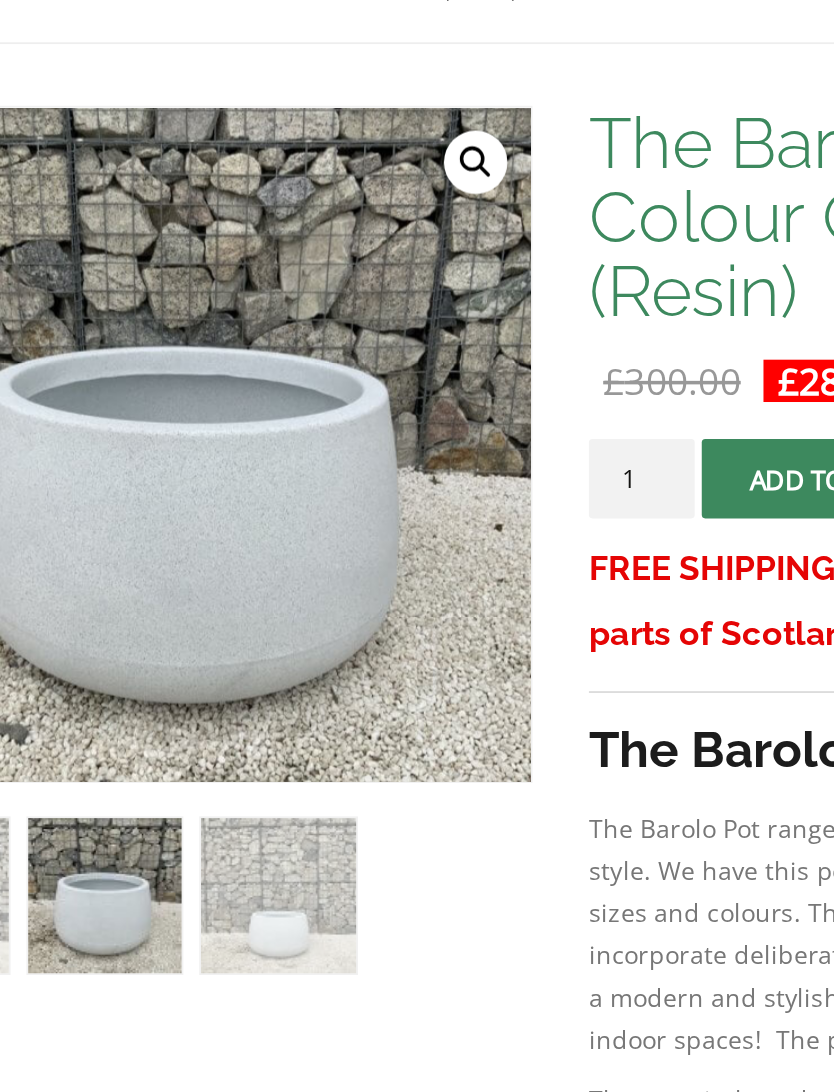 click on "🔍" at bounding box center (369, 356) 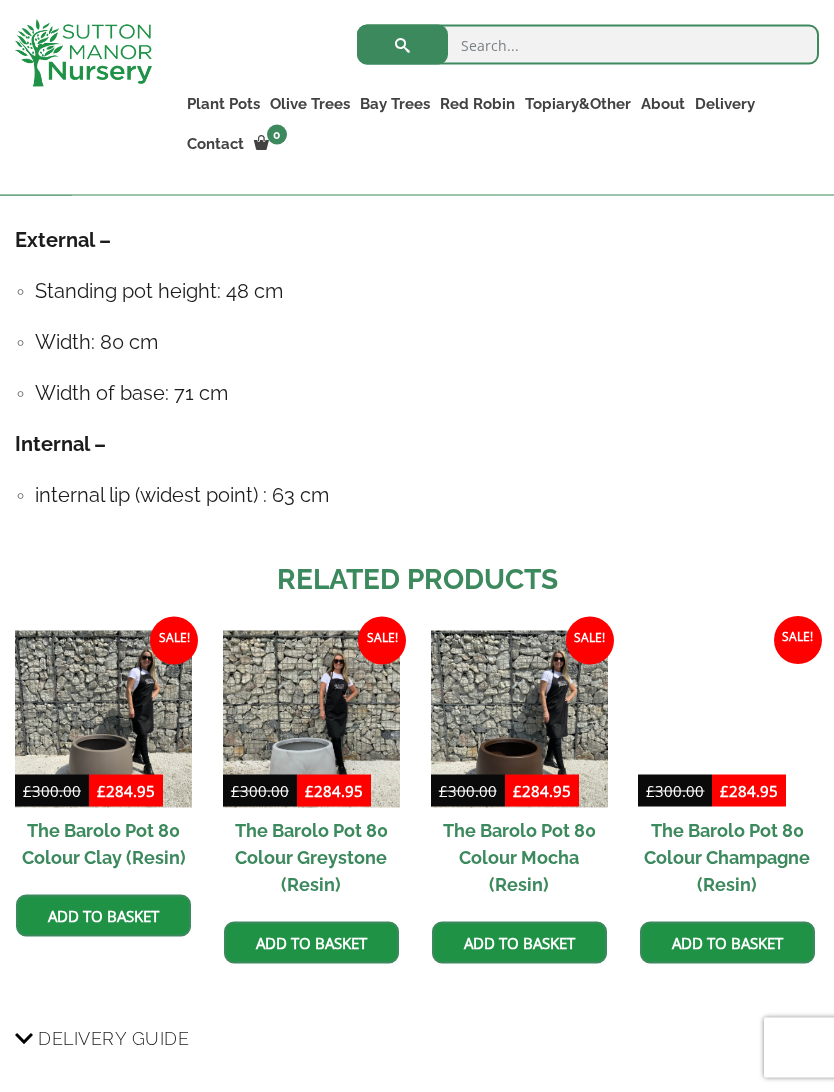 scroll, scrollTop: 1290, scrollLeft: 0, axis: vertical 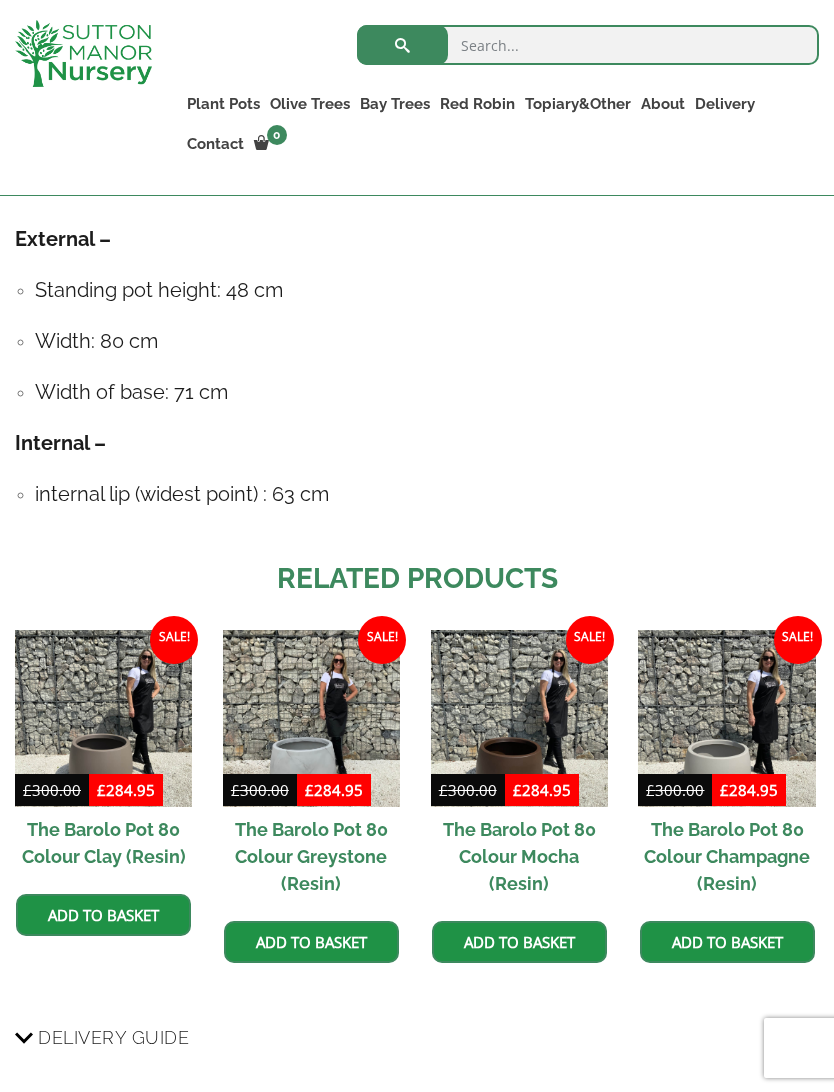 click at bounding box center (103, 718) 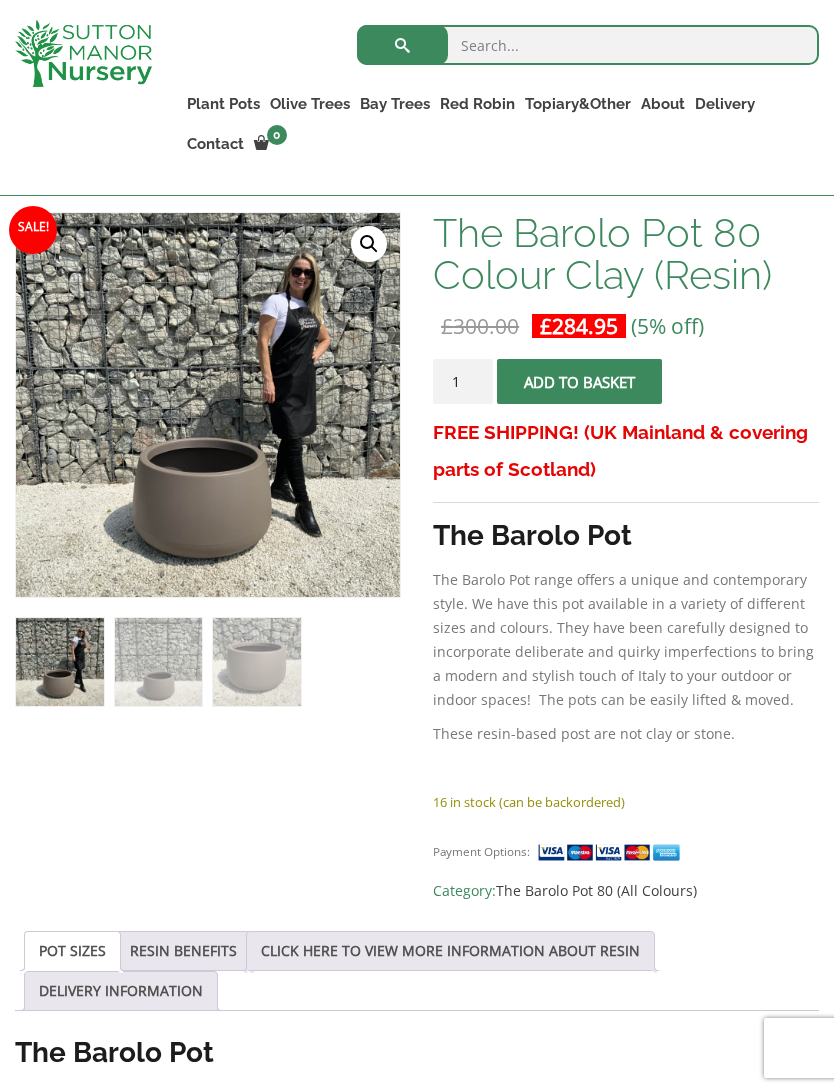 scroll, scrollTop: 320, scrollLeft: 0, axis: vertical 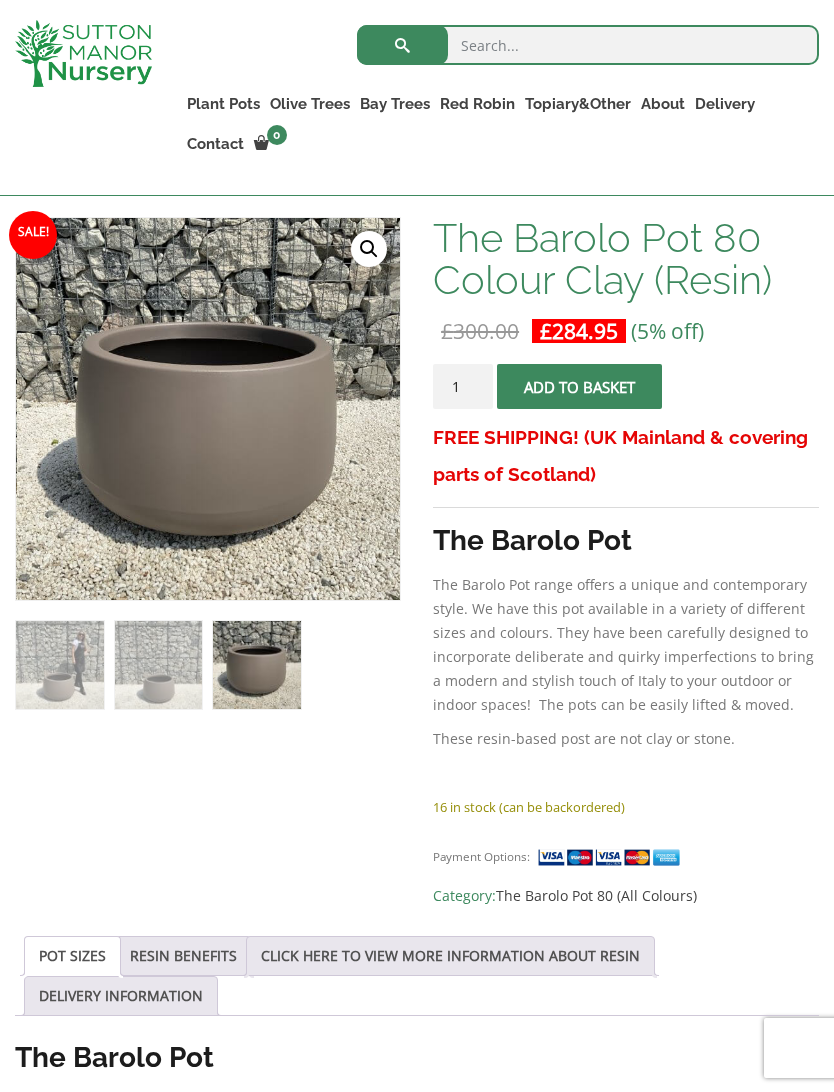 click on "🔍" at bounding box center (369, 249) 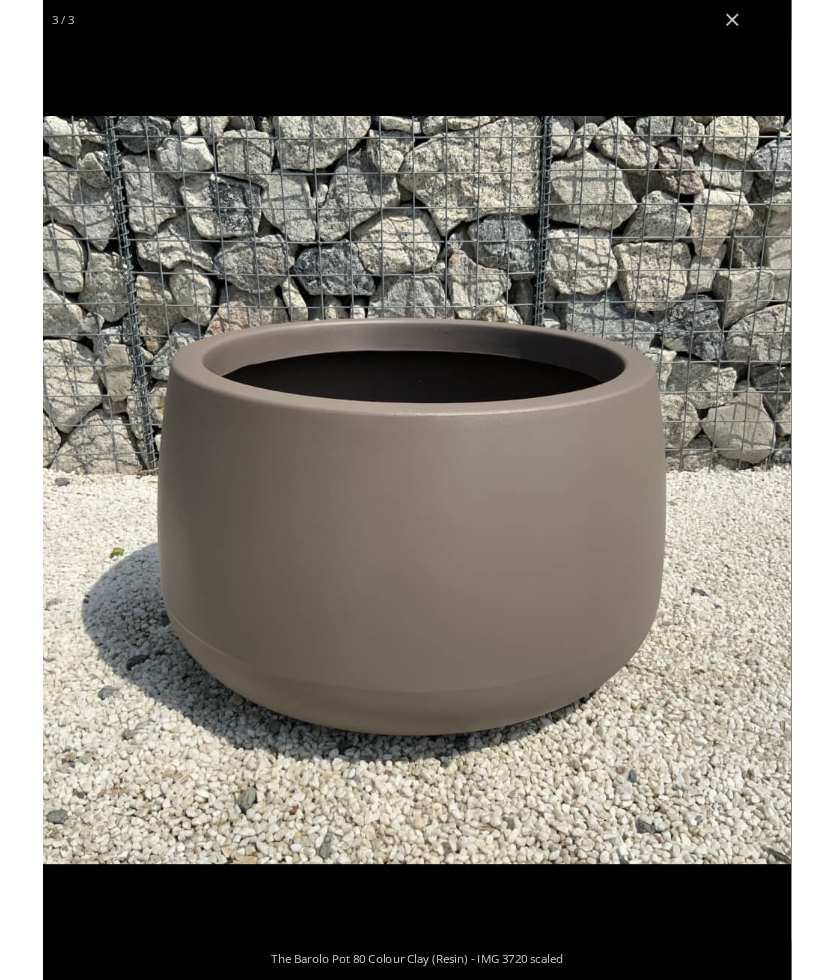 scroll, scrollTop: 376, scrollLeft: 0, axis: vertical 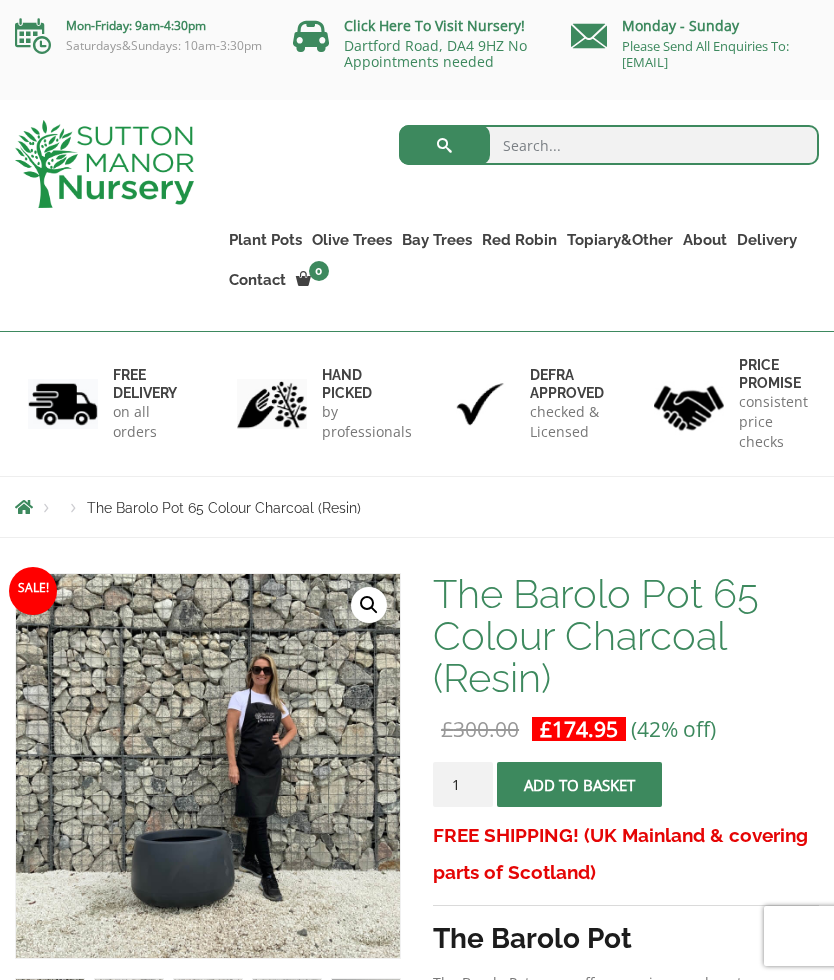 click at bounding box center [609, 145] 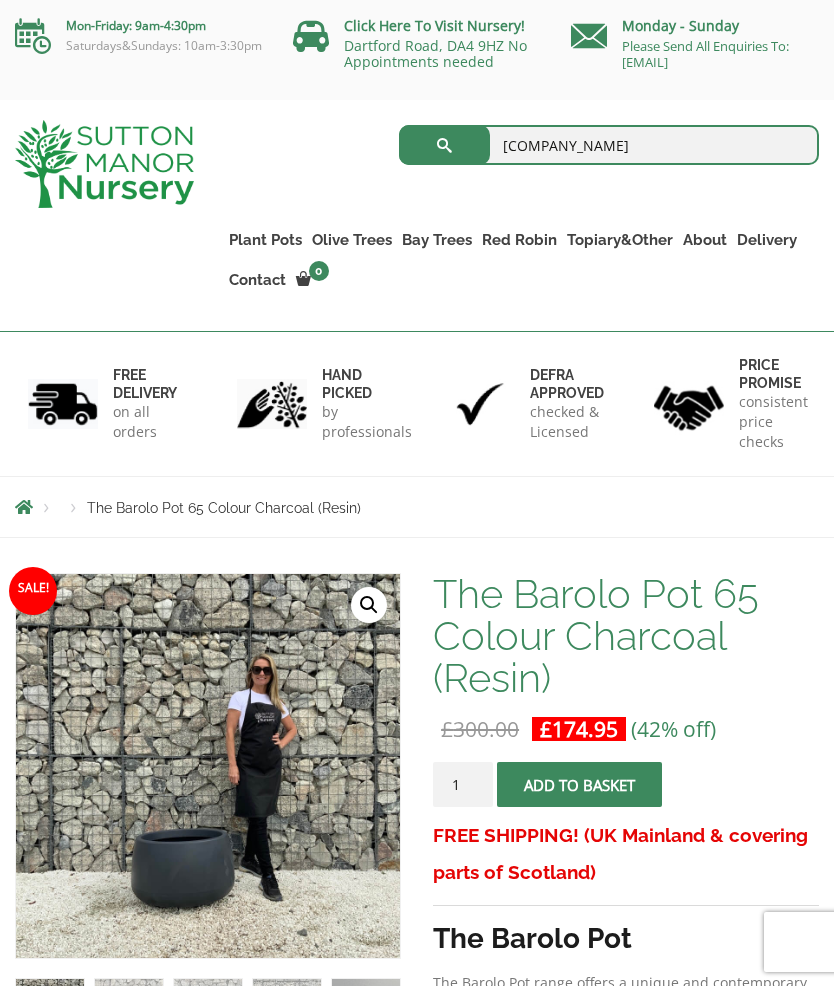 type on "Barolo" 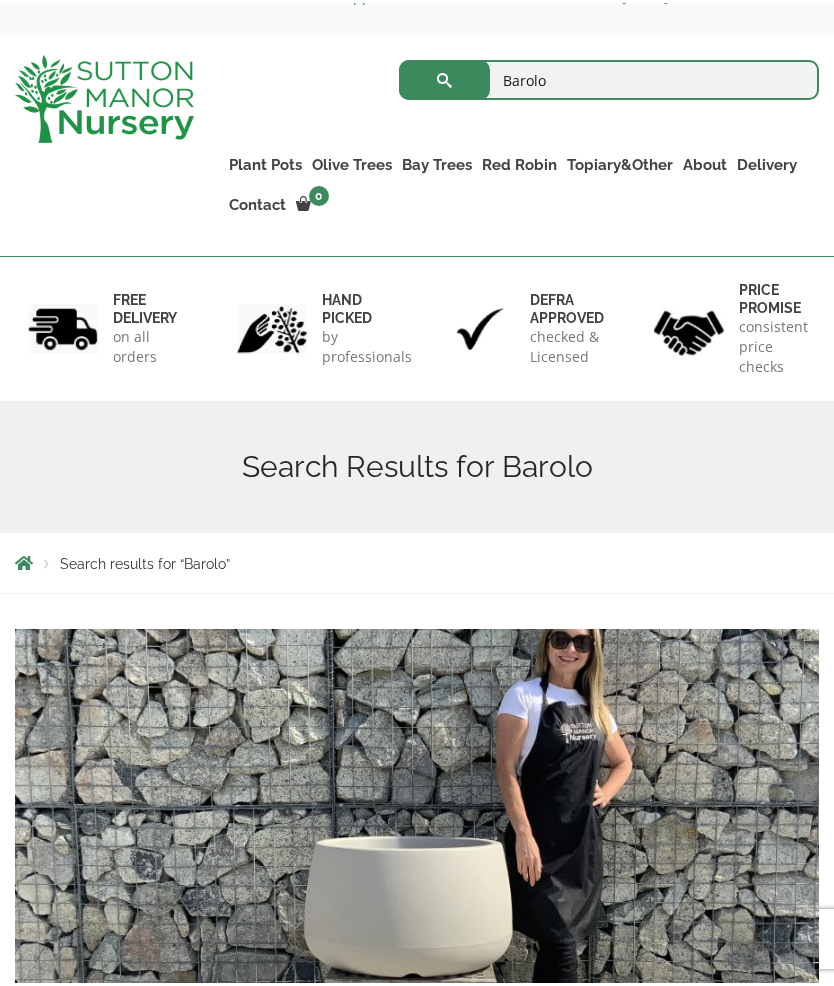 scroll, scrollTop: 0, scrollLeft: 0, axis: both 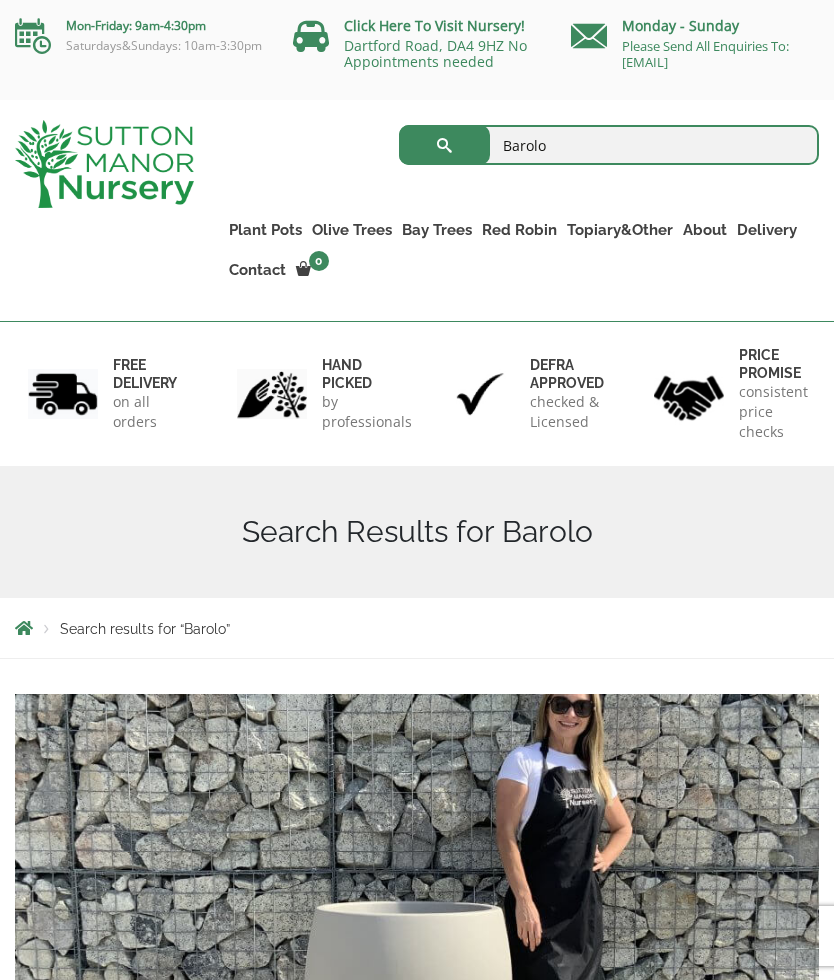 click on "Barolo" at bounding box center (609, 145) 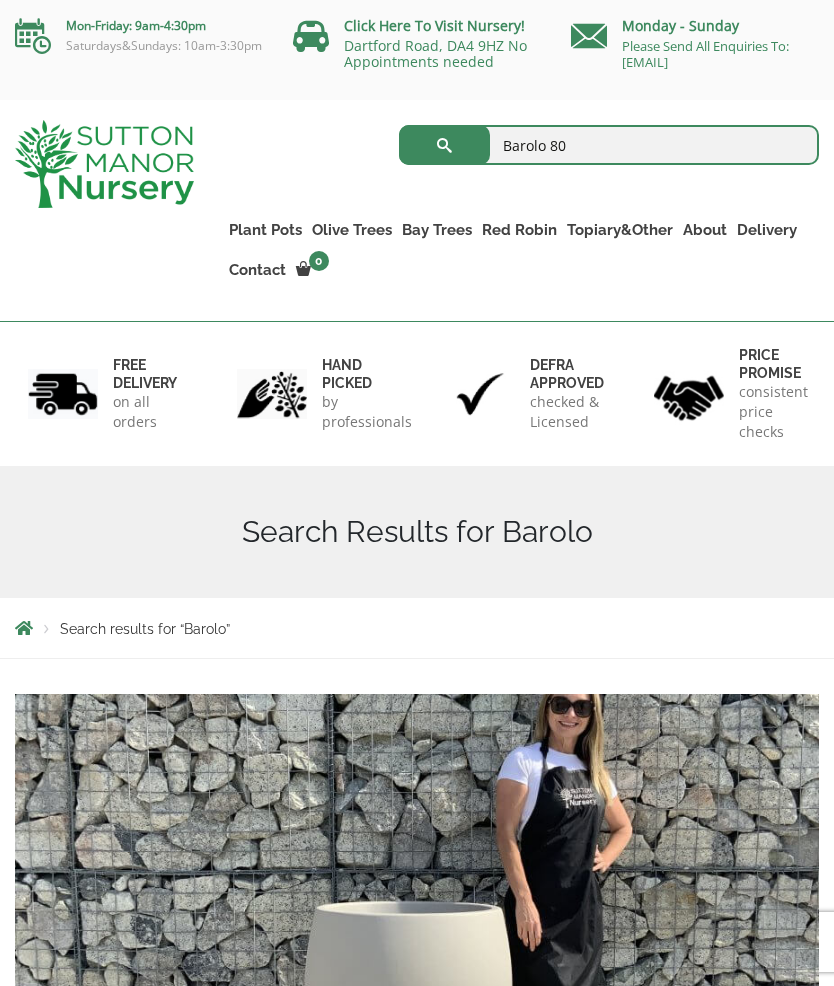 type on "Barolo 80" 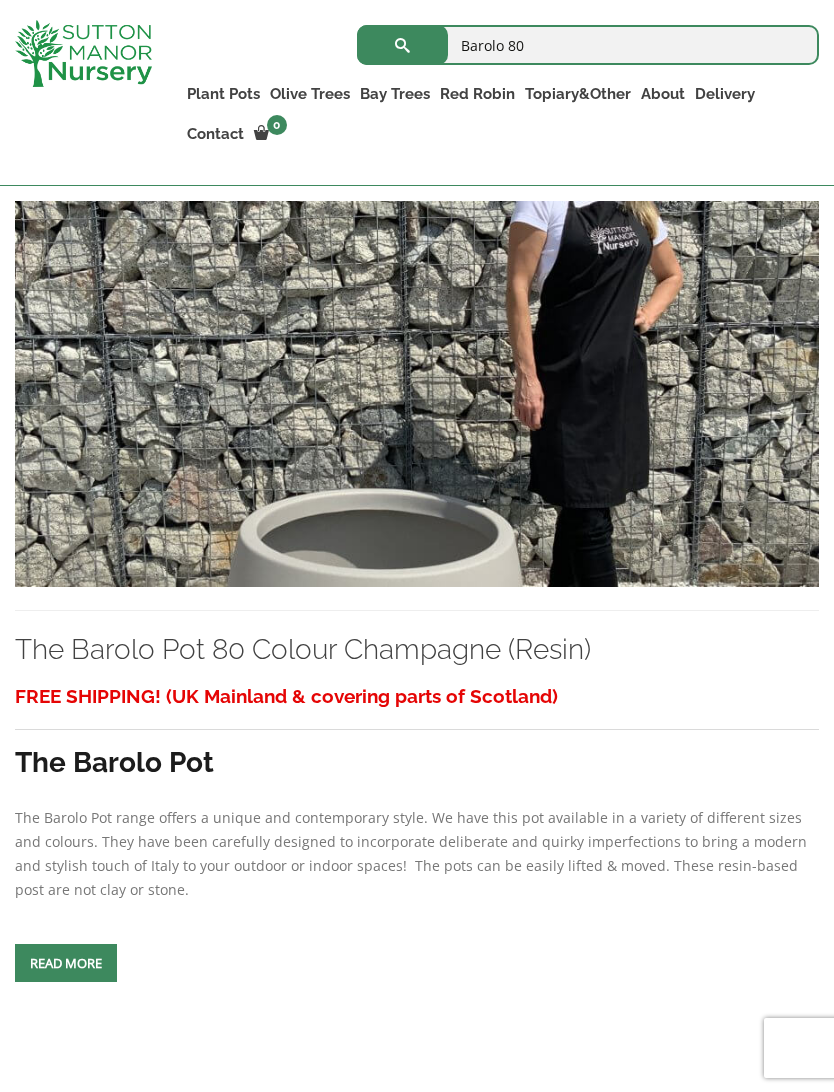 scroll, scrollTop: 2147, scrollLeft: 0, axis: vertical 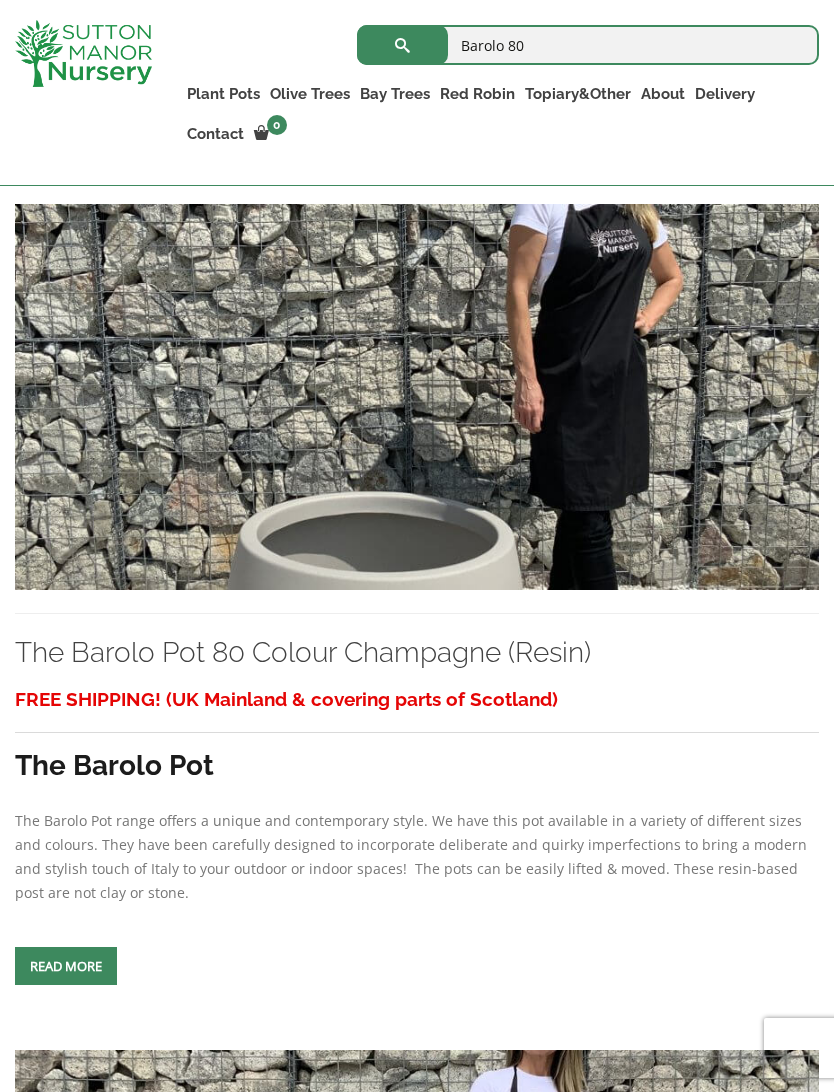 click at bounding box center (417, 397) 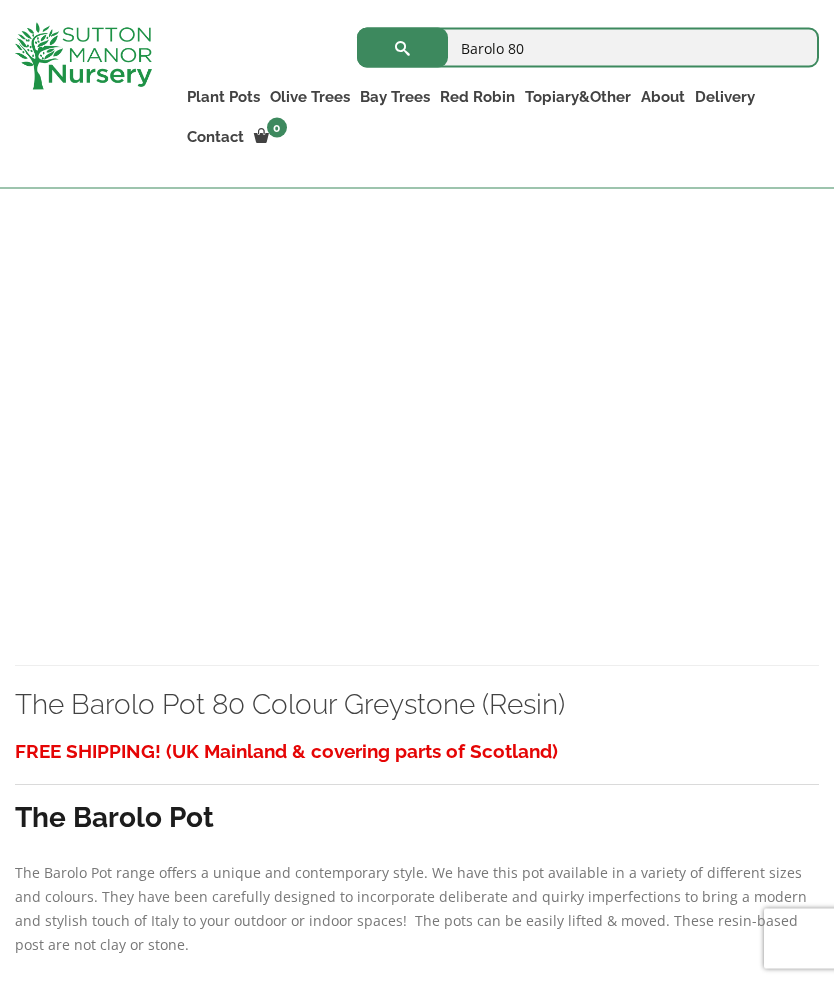 scroll, scrollTop: 3757, scrollLeft: 0, axis: vertical 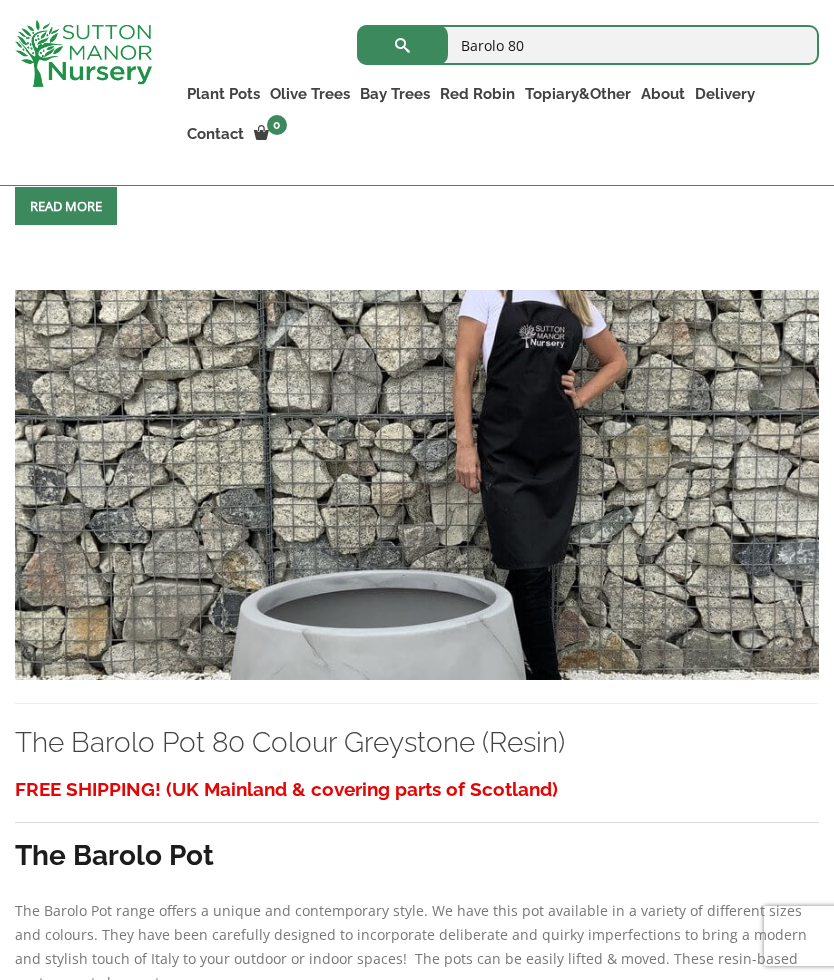 click on "Barolo 80" at bounding box center [588, 45] 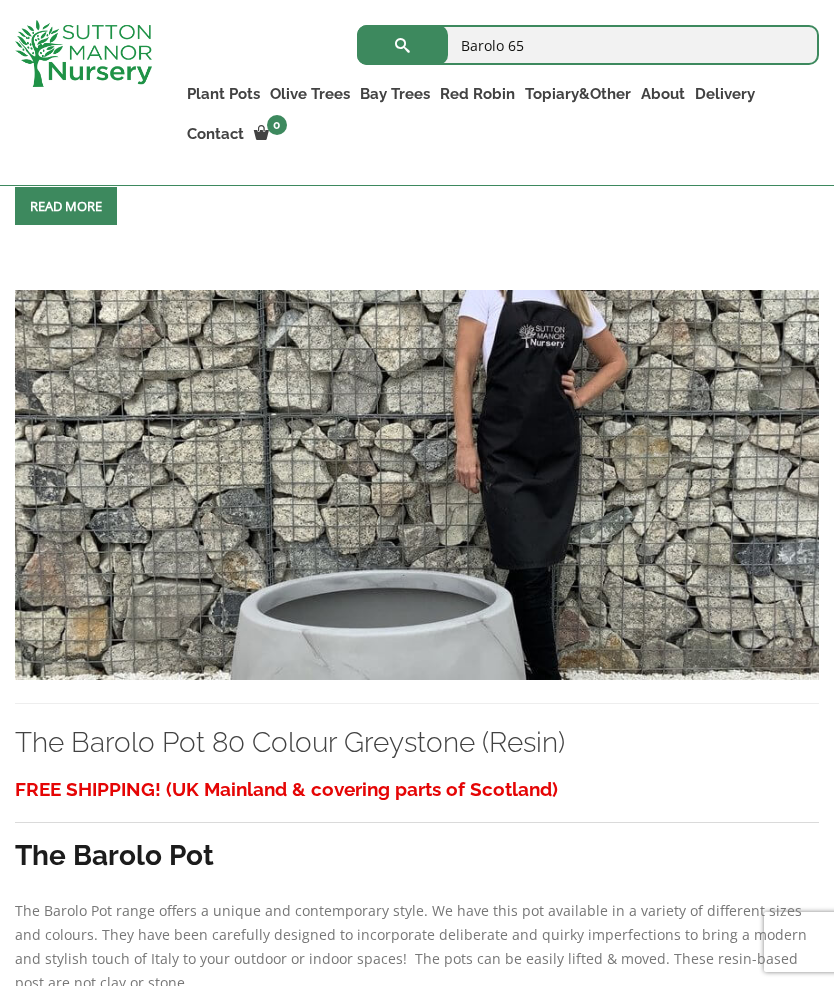 type on "Barolo 65" 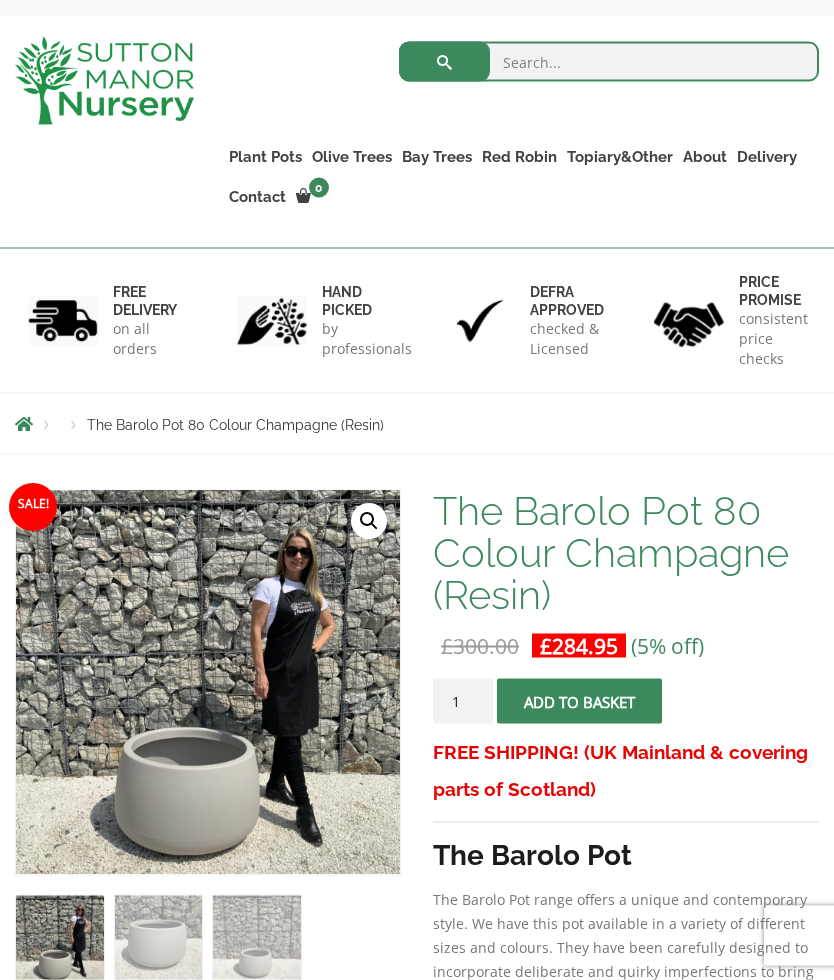 scroll, scrollTop: 0, scrollLeft: 0, axis: both 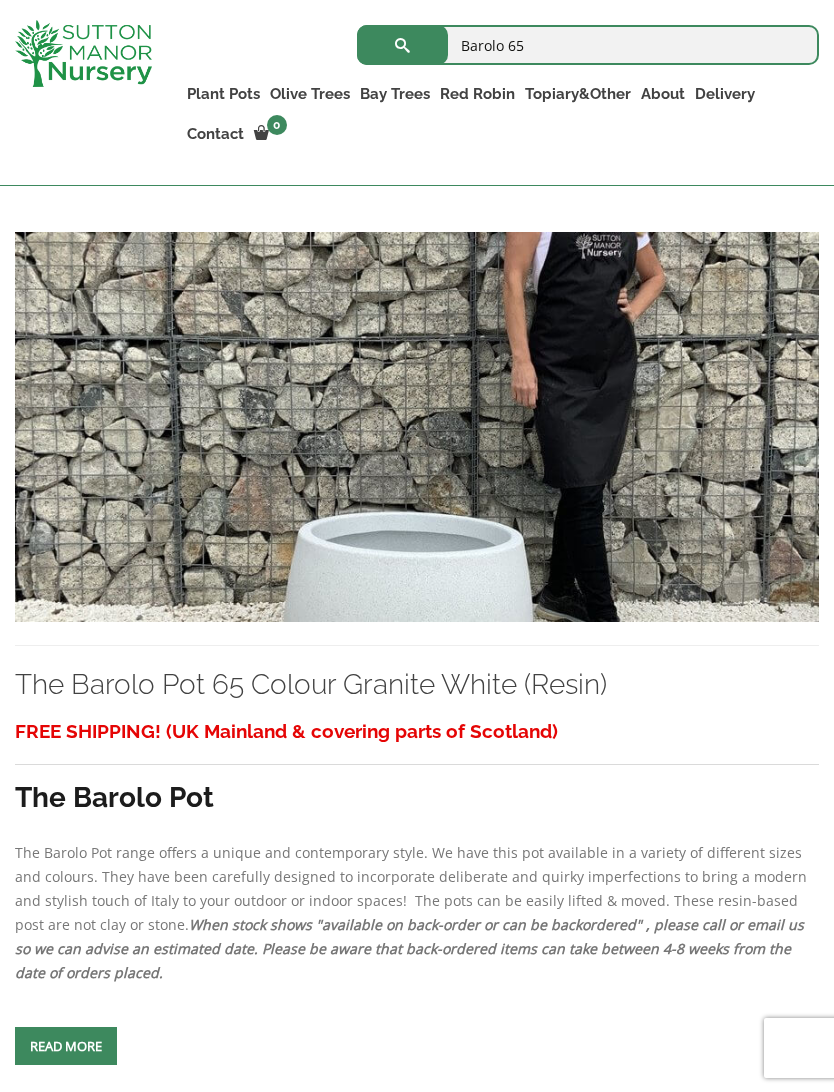 click at bounding box center (417, 427) 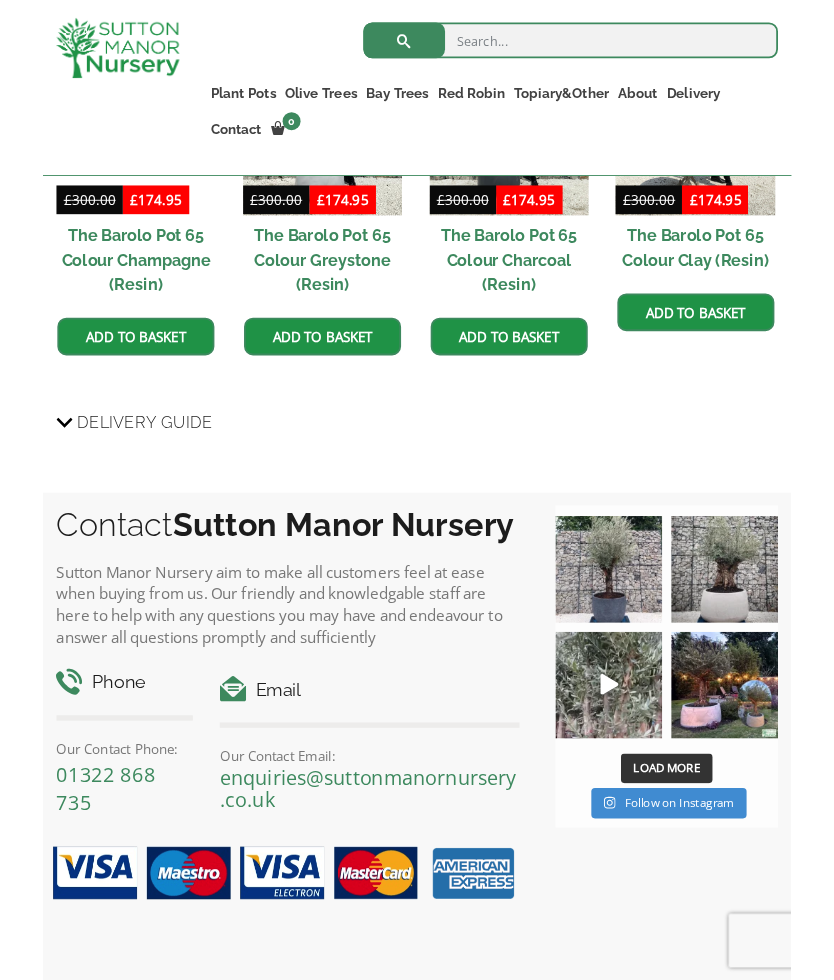 scroll, scrollTop: 1965, scrollLeft: 0, axis: vertical 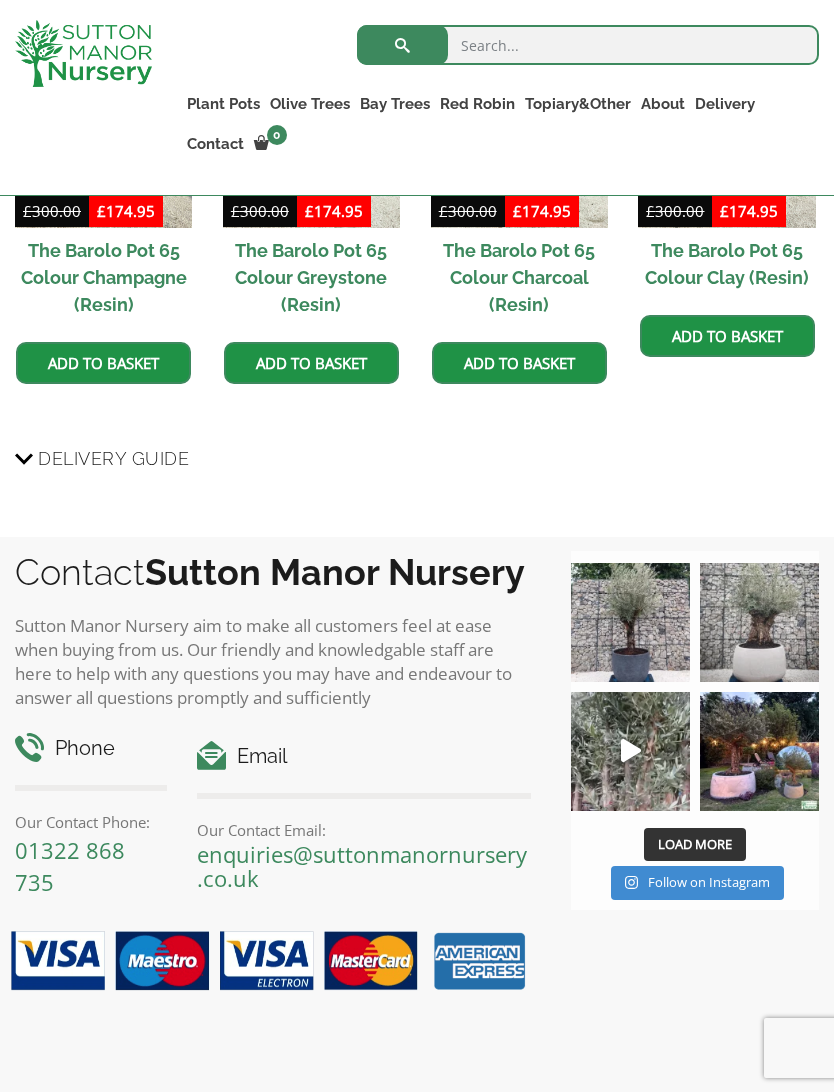 click at bounding box center [759, 622] 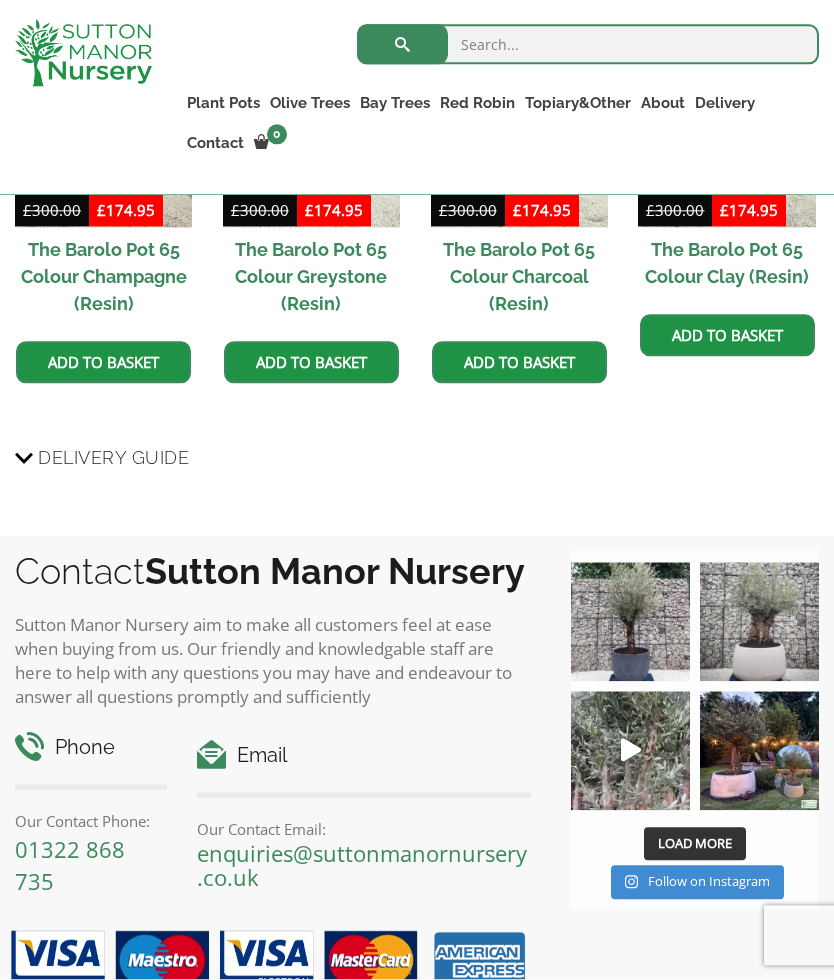 scroll, scrollTop: 2021, scrollLeft: 0, axis: vertical 